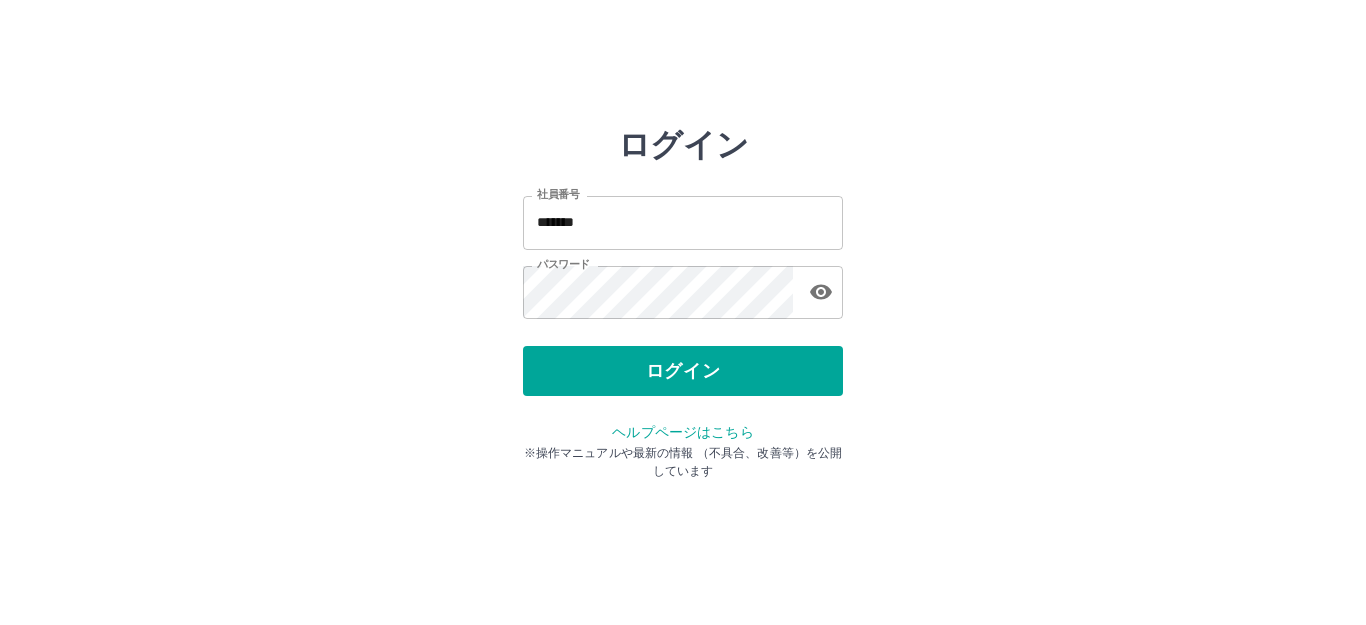 scroll, scrollTop: 0, scrollLeft: 0, axis: both 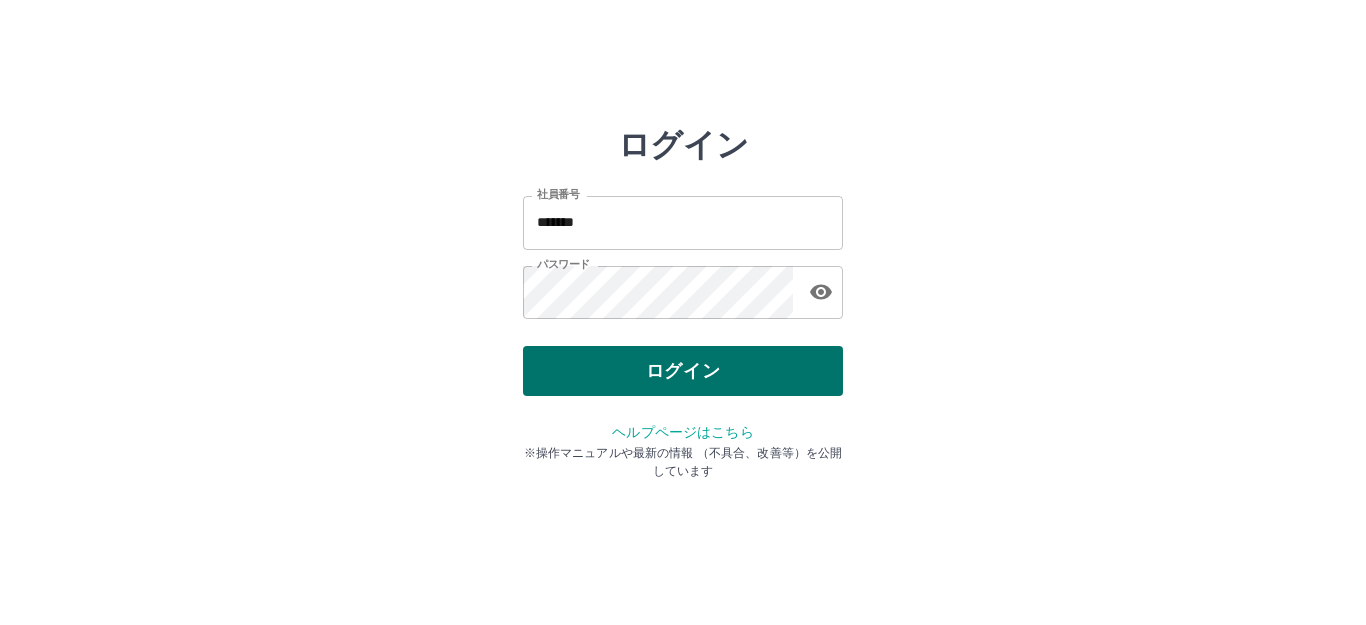 click on "ログイン" at bounding box center [683, 371] 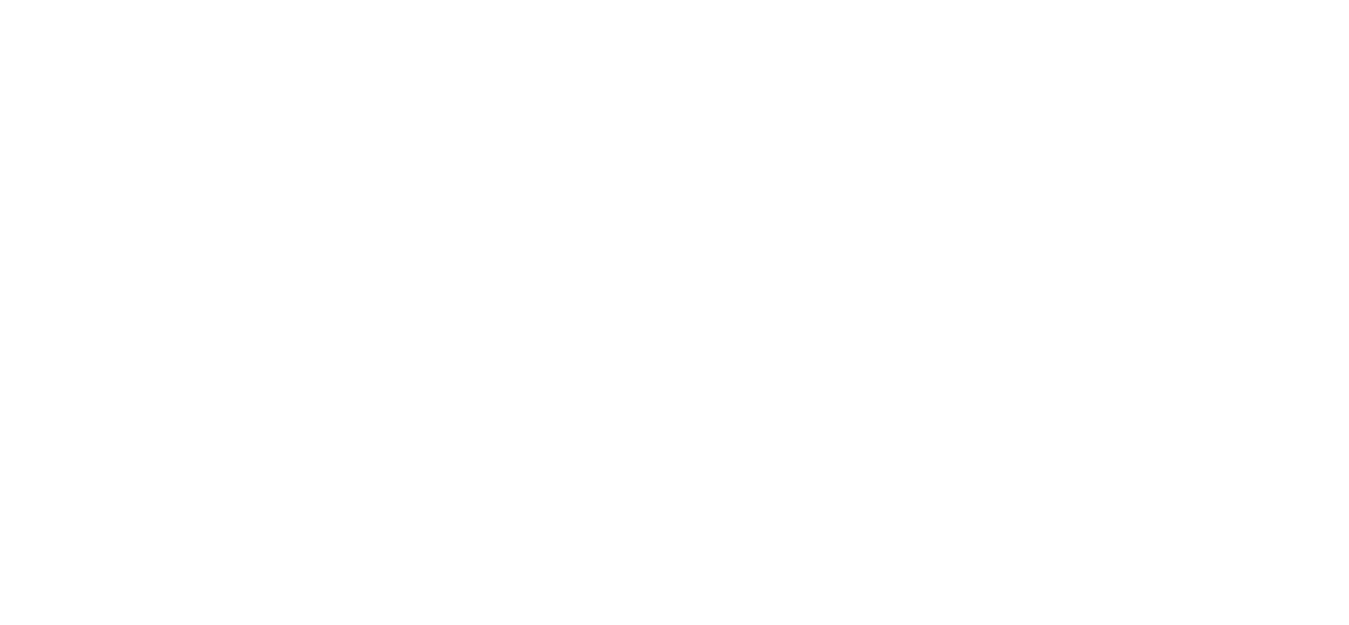 scroll, scrollTop: 0, scrollLeft: 0, axis: both 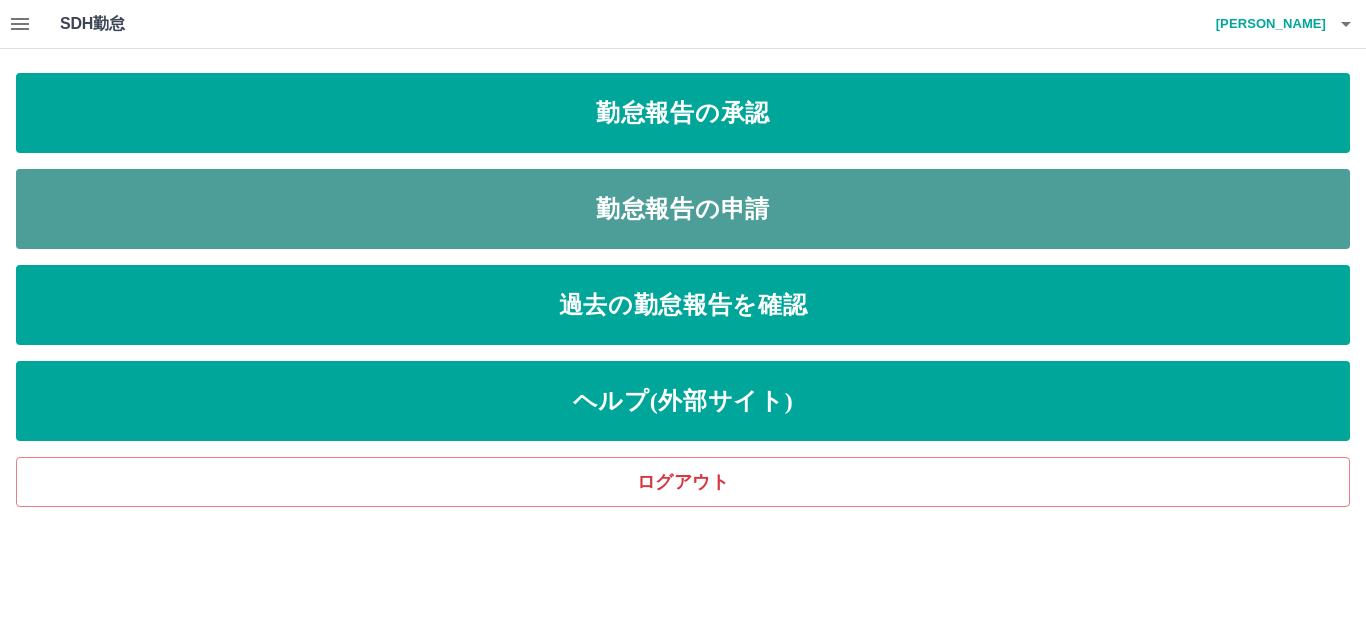 click on "勤怠報告の申請" at bounding box center (683, 209) 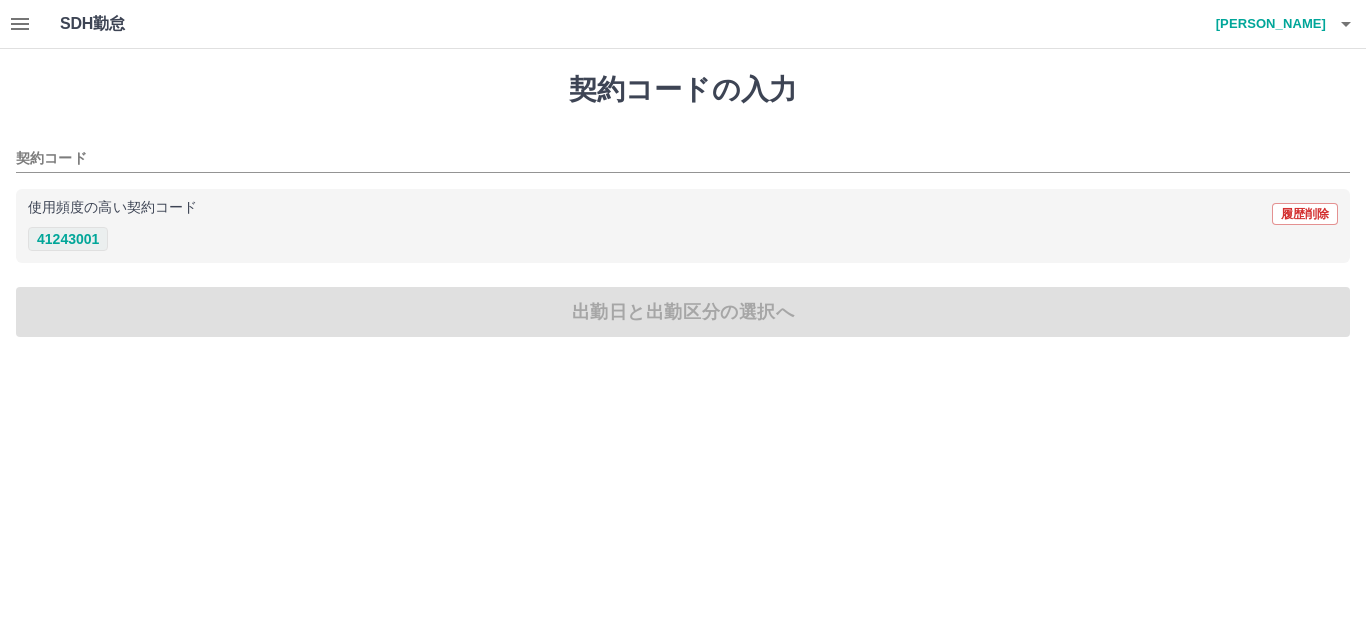 click on "41243001" at bounding box center [68, 239] 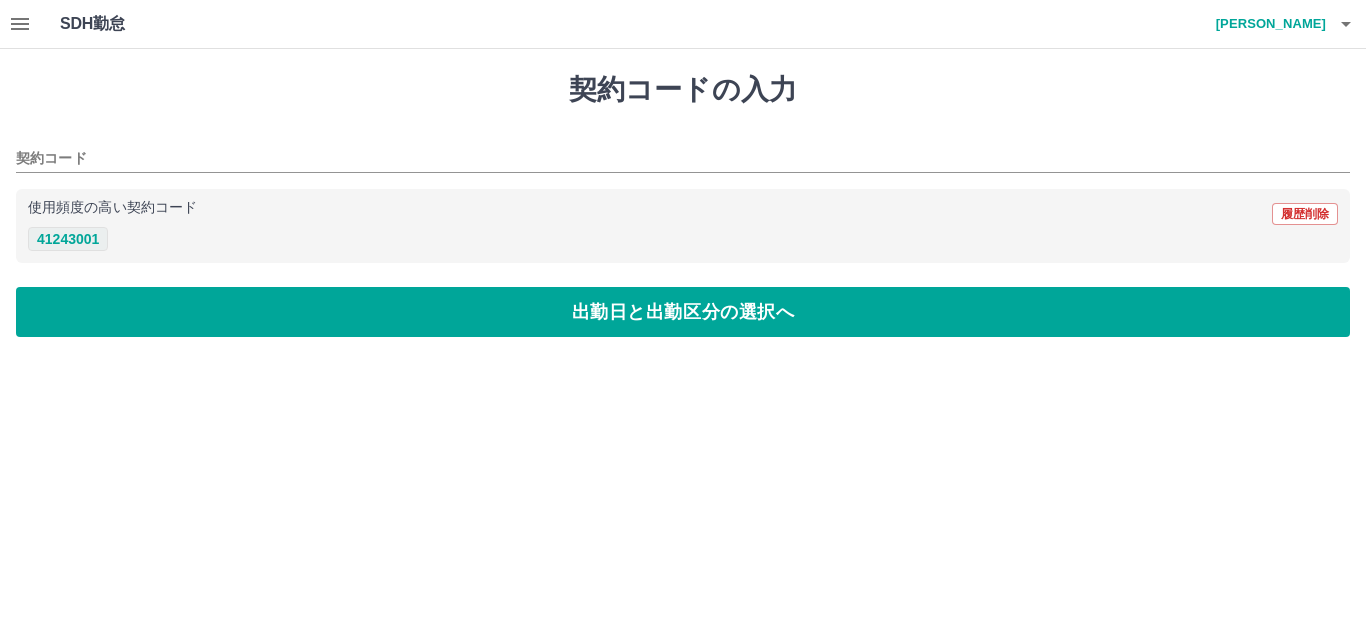 type on "********" 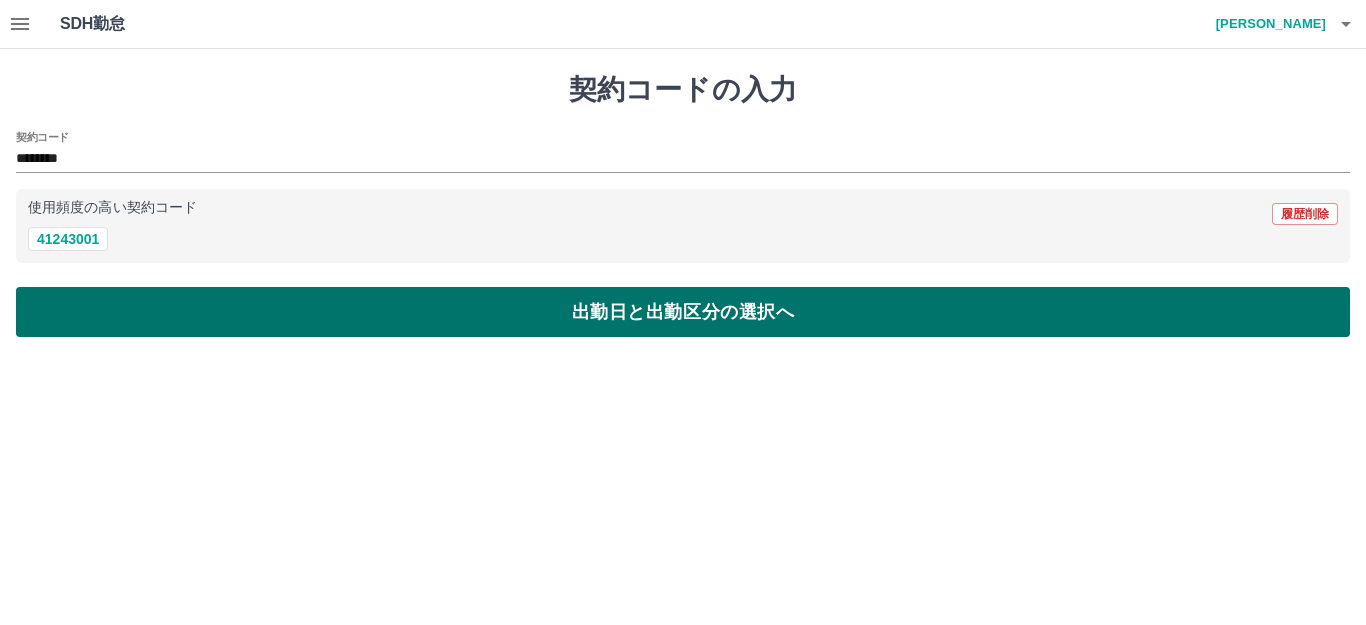 click on "出勤日と出勤区分の選択へ" at bounding box center [683, 312] 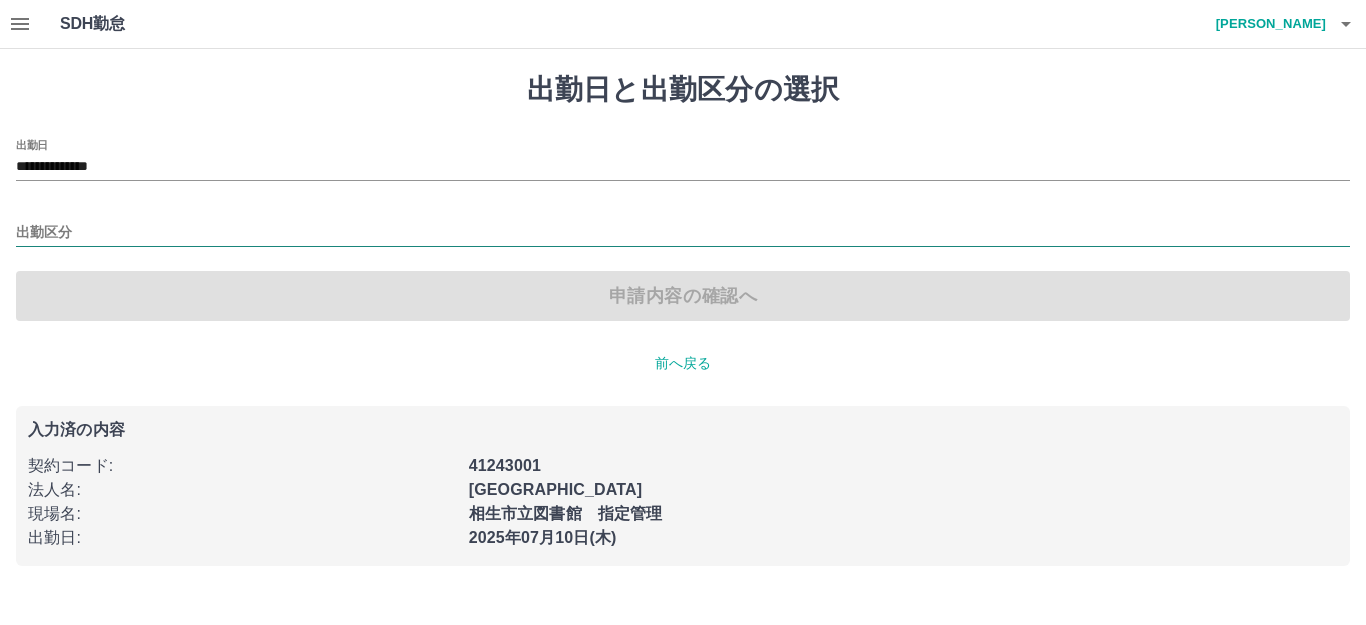 click on "出勤区分" at bounding box center [683, 233] 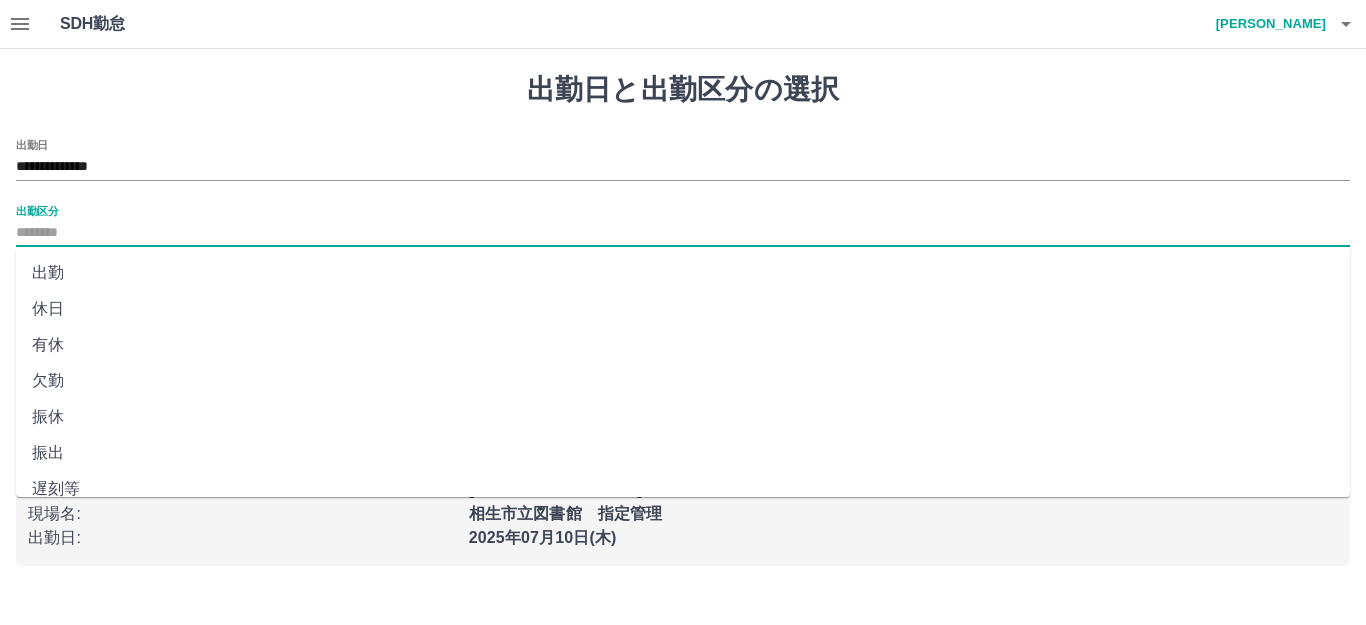 click on "出勤" at bounding box center [683, 273] 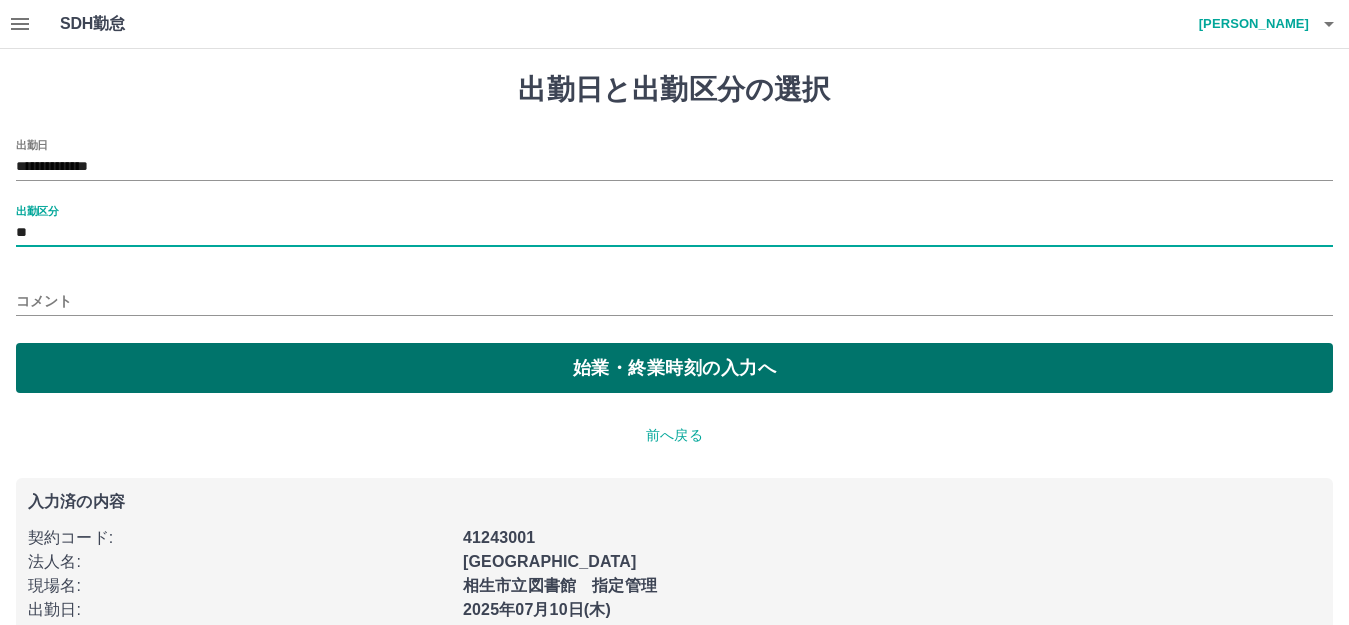 click on "始業・終業時刻の入力へ" at bounding box center [674, 368] 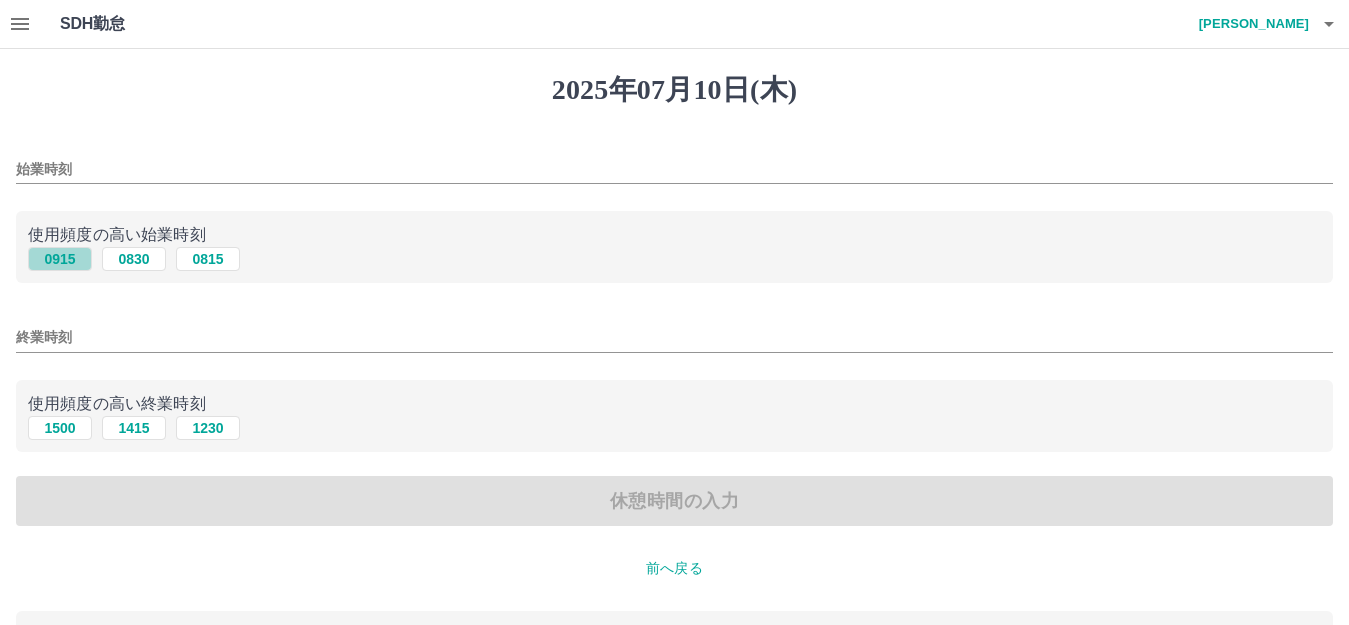 click on "0915" at bounding box center [60, 259] 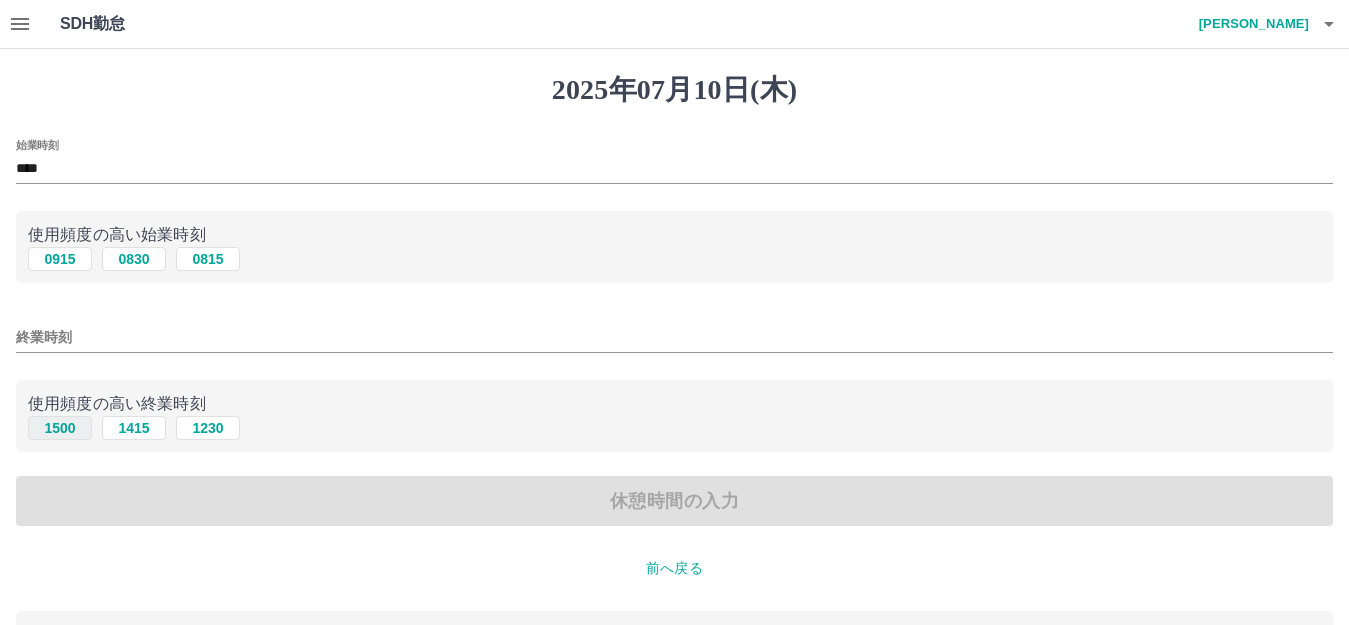 click on "1500" at bounding box center (60, 428) 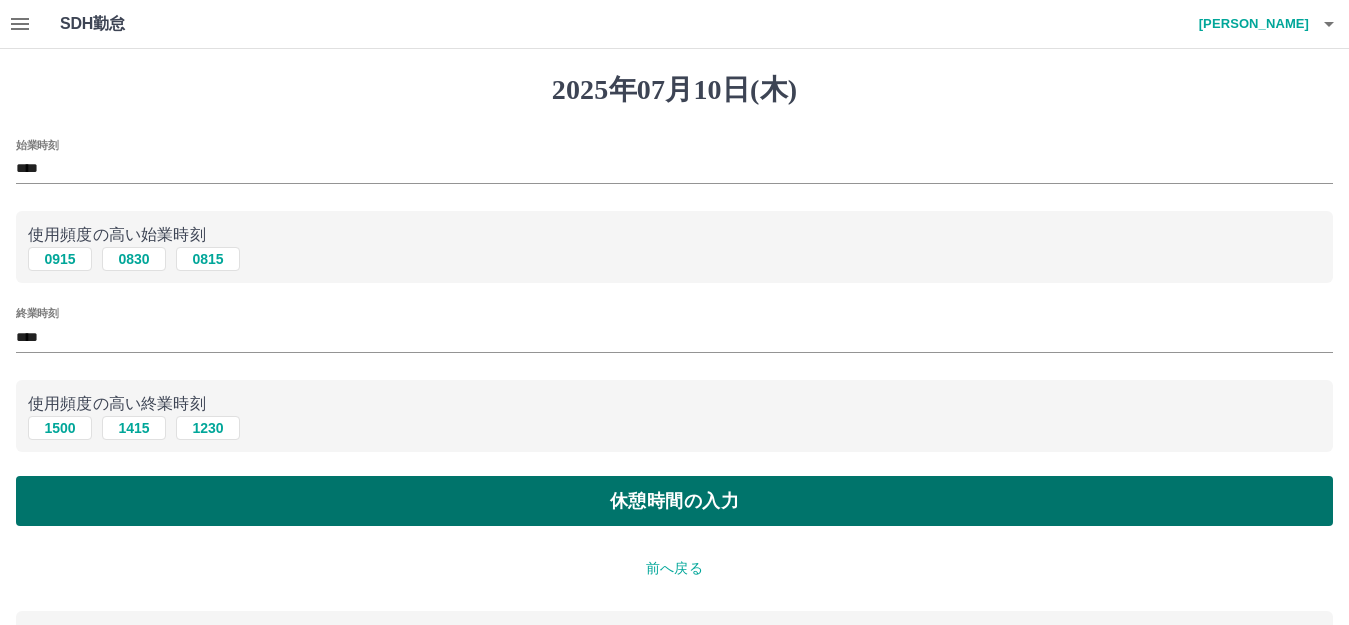 click on "休憩時間の入力" at bounding box center [674, 501] 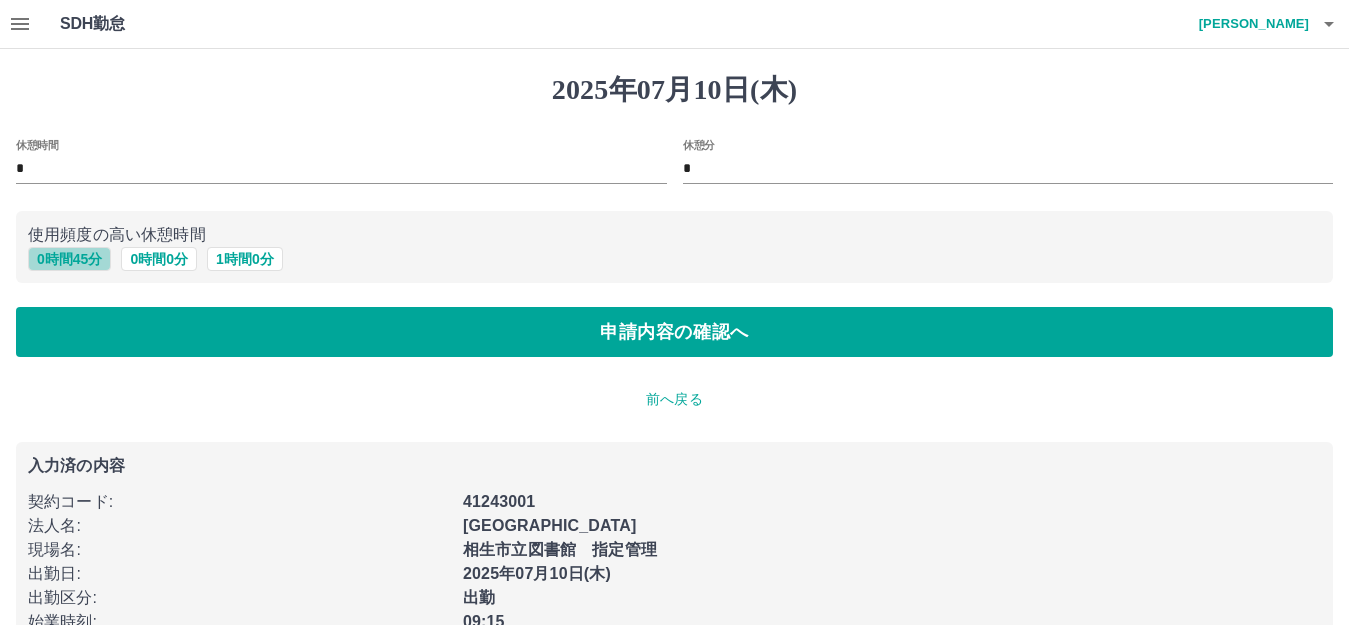 click on "0 時間 45 分" at bounding box center (69, 259) 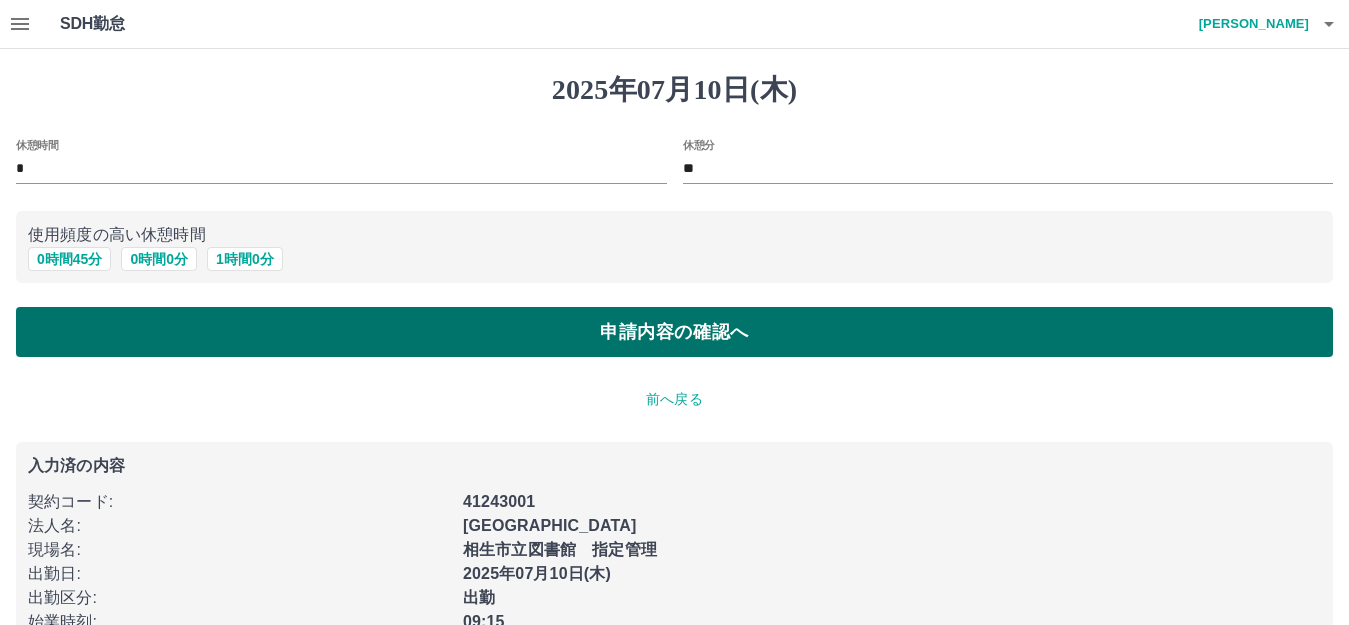 click on "申請内容の確認へ" at bounding box center [674, 332] 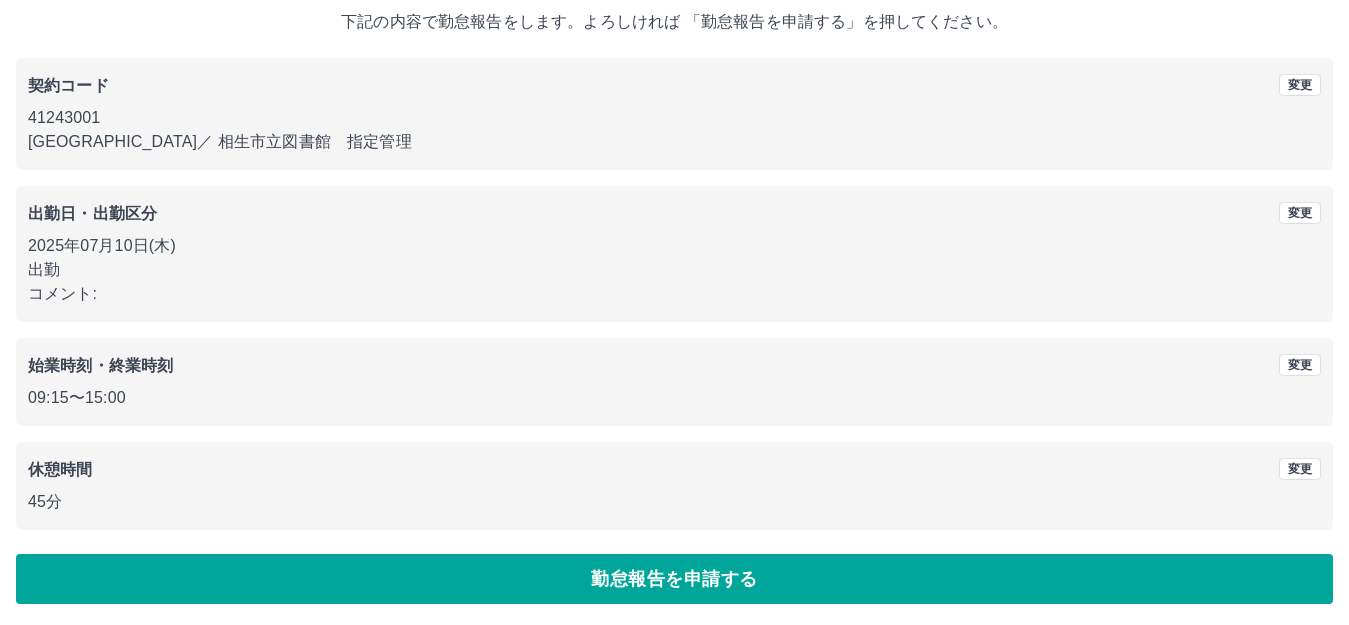 scroll, scrollTop: 124, scrollLeft: 0, axis: vertical 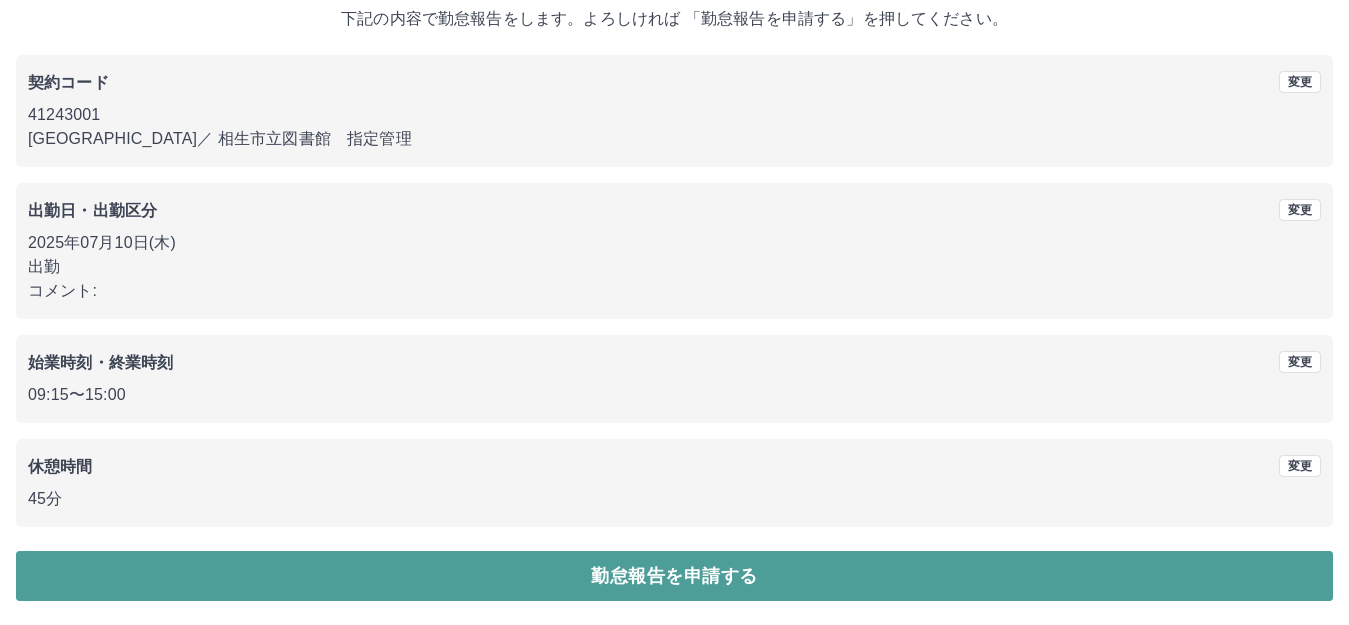 click on "勤怠報告を申請する" at bounding box center (674, 576) 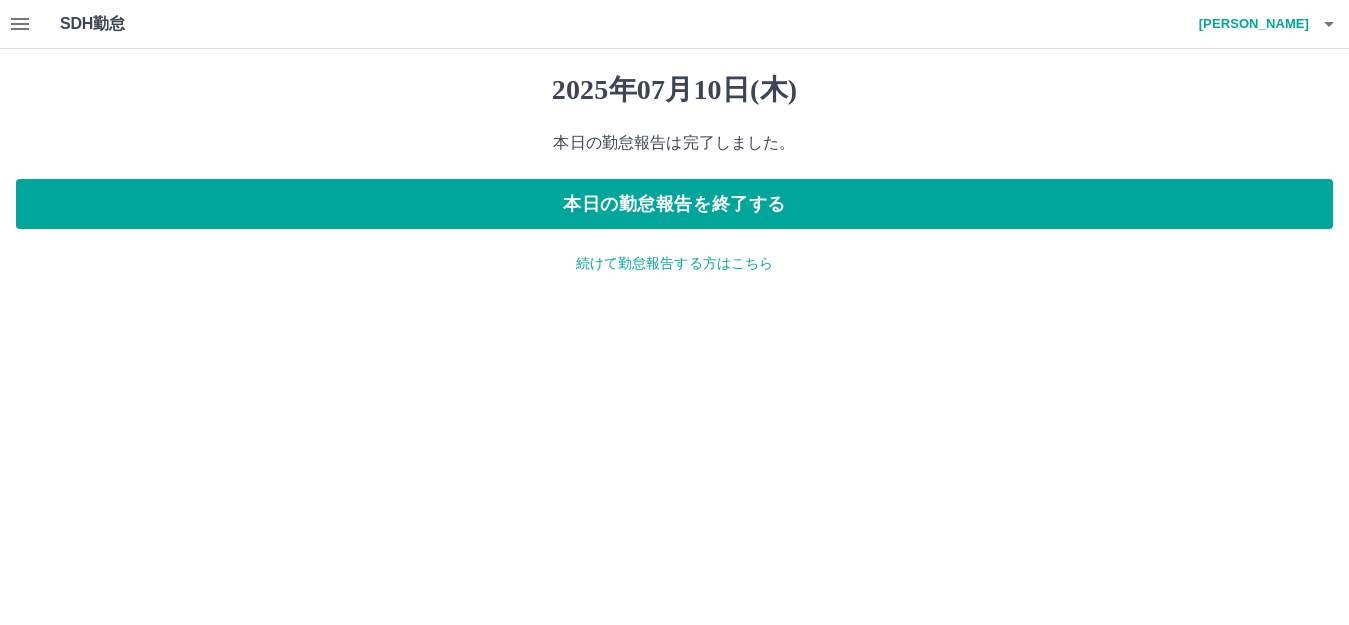 scroll, scrollTop: 0, scrollLeft: 0, axis: both 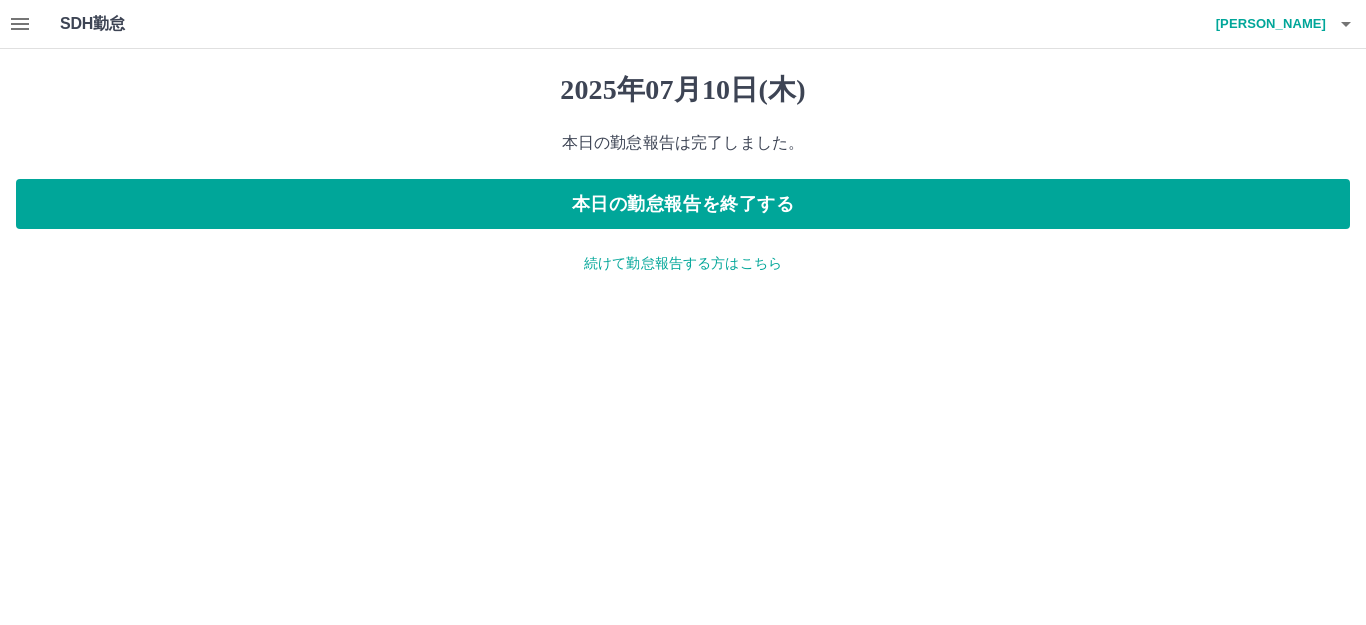 click 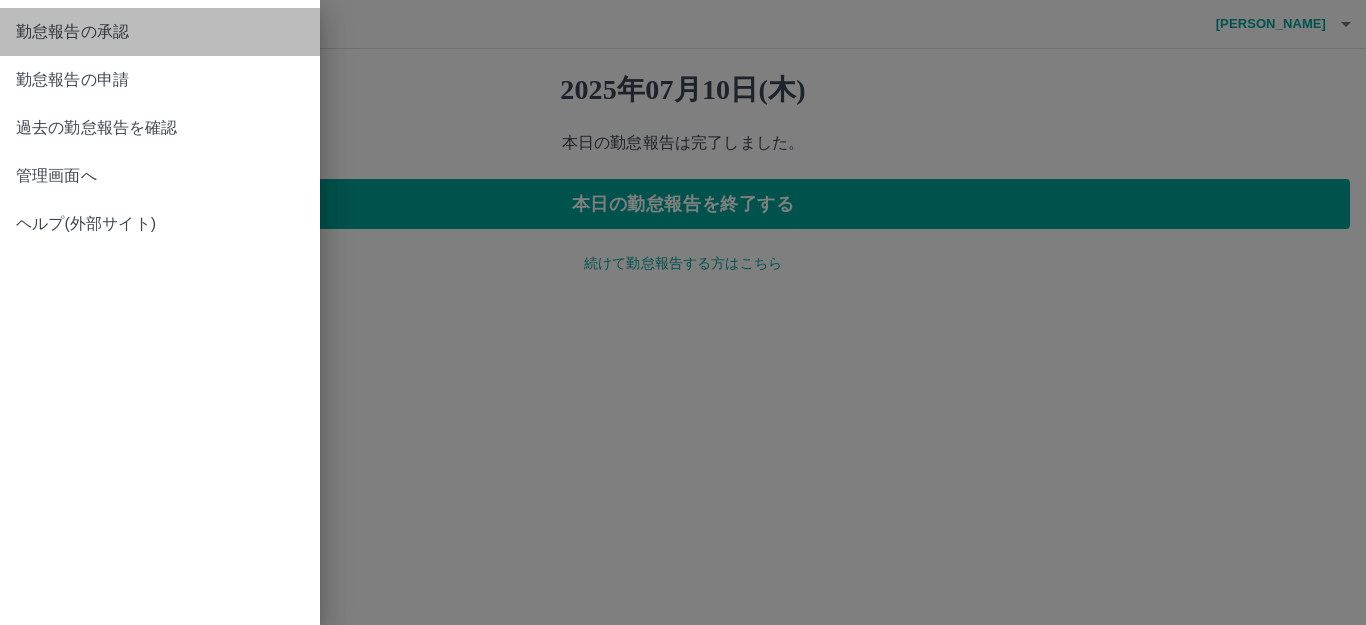 click on "勤怠報告の承認" at bounding box center [160, 32] 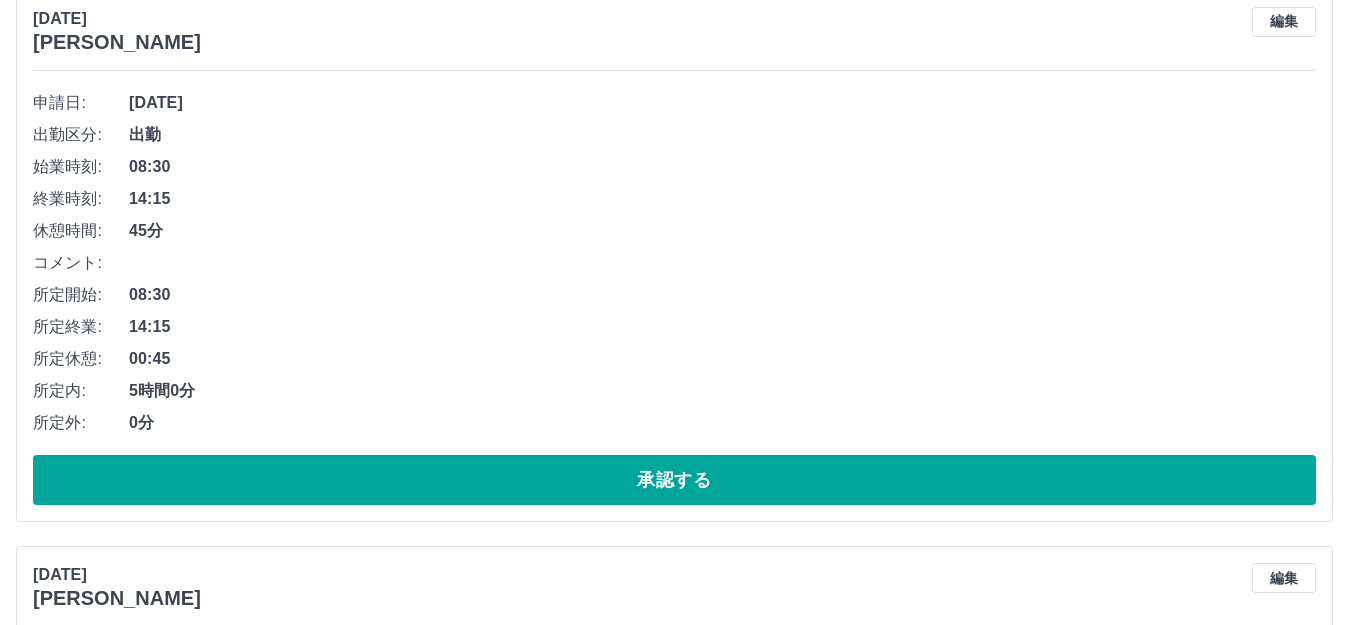 scroll, scrollTop: 500, scrollLeft: 0, axis: vertical 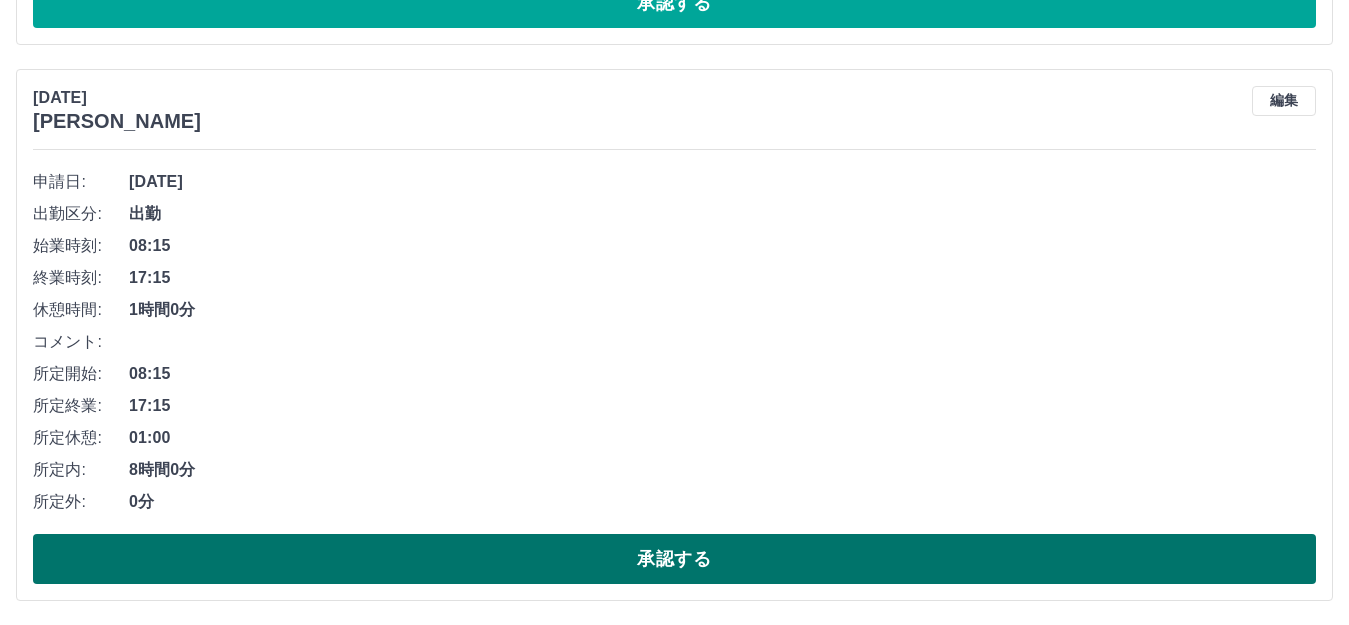 click on "承認する" at bounding box center (674, 559) 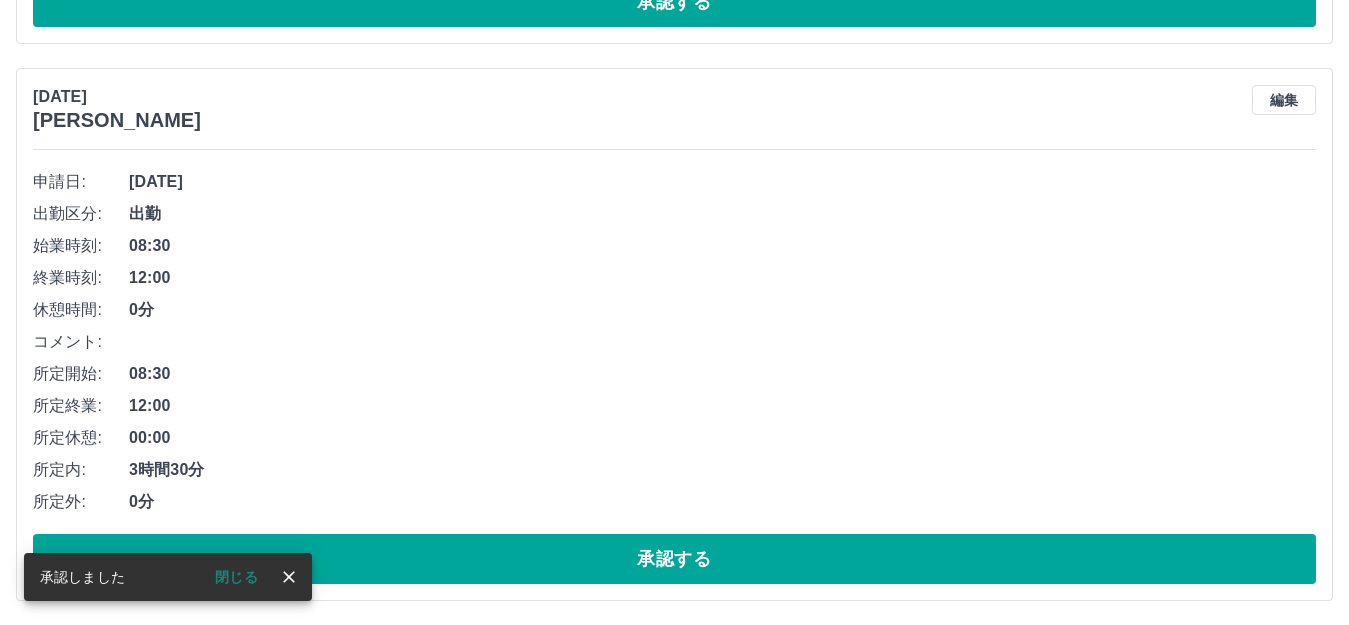 scroll, scrollTop: 7958, scrollLeft: 0, axis: vertical 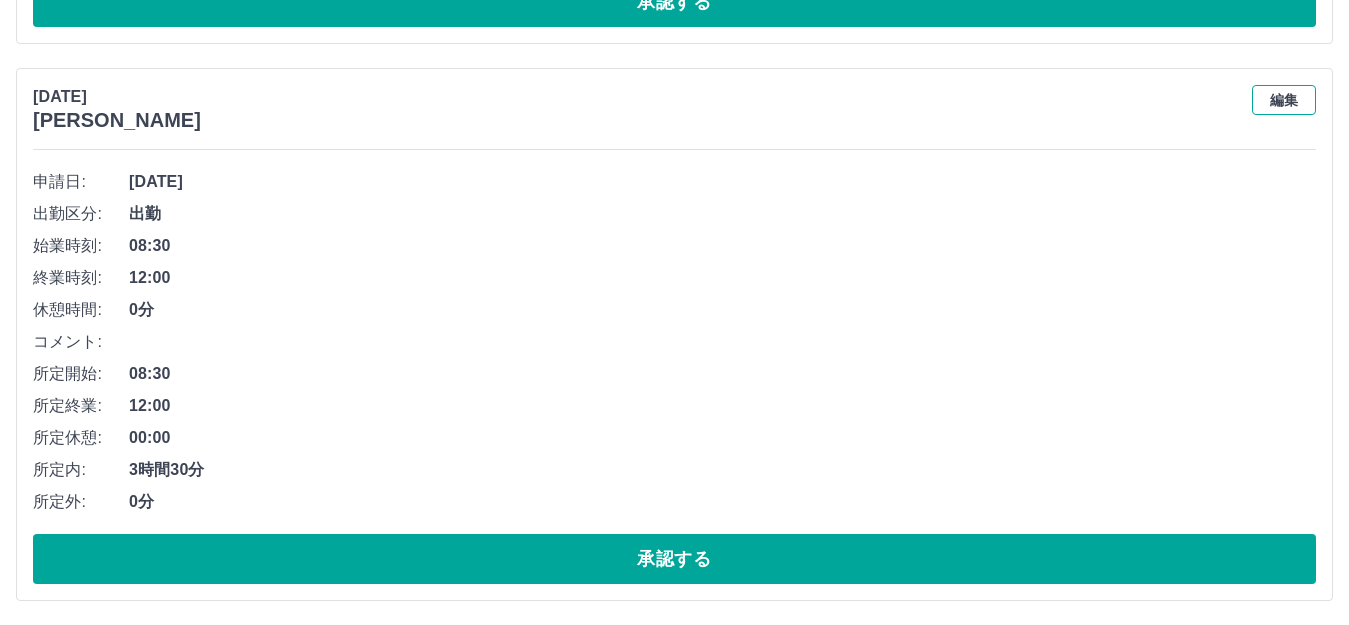 click on "編集" at bounding box center [1284, 100] 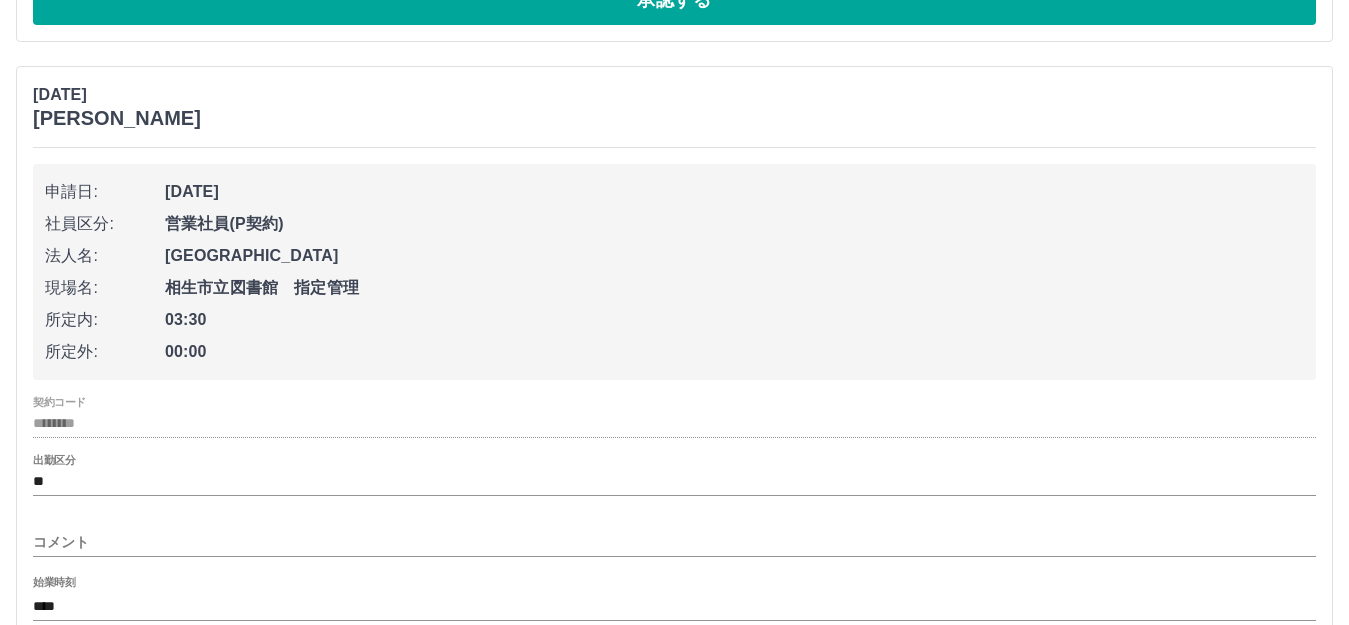 scroll, scrollTop: 8058, scrollLeft: 0, axis: vertical 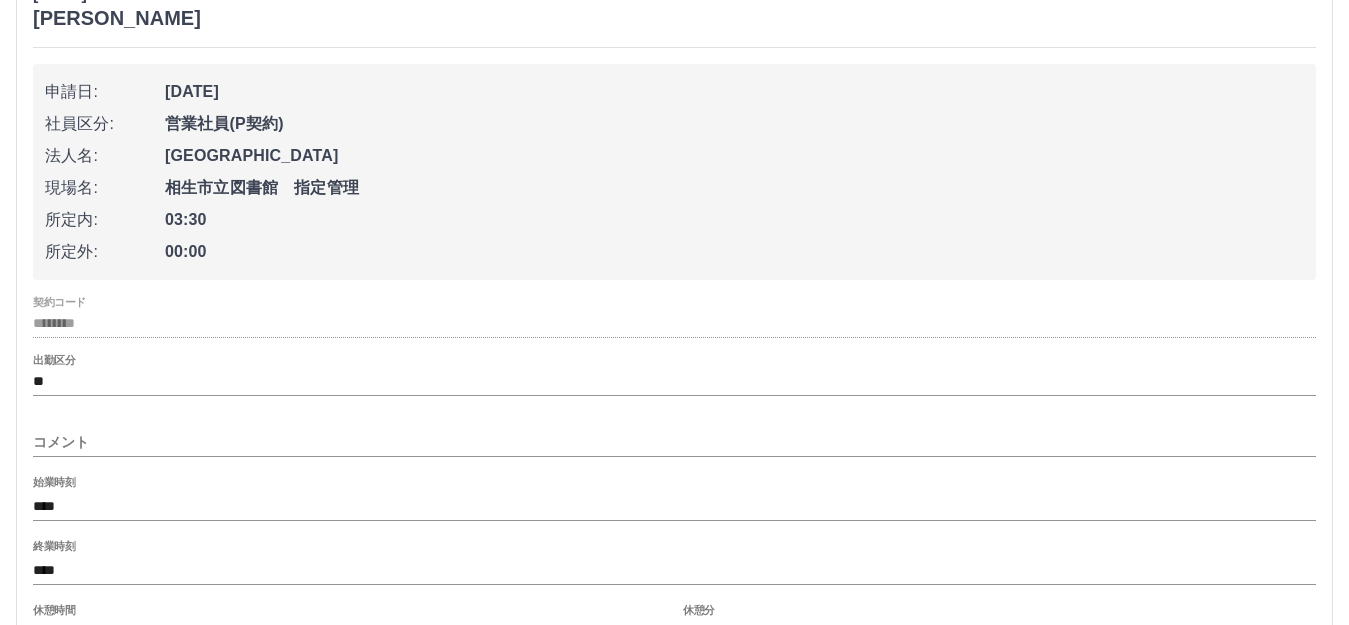 click on "出勤区分 **" at bounding box center (674, 375) 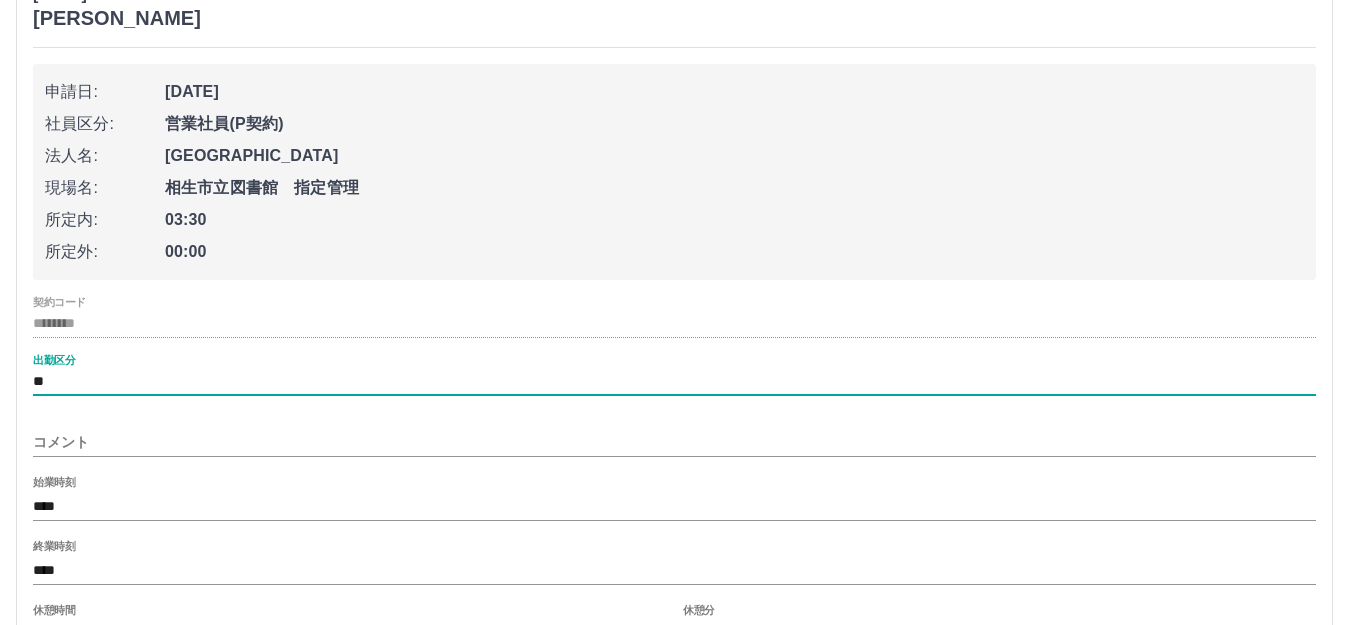 click on "**" at bounding box center [674, 382] 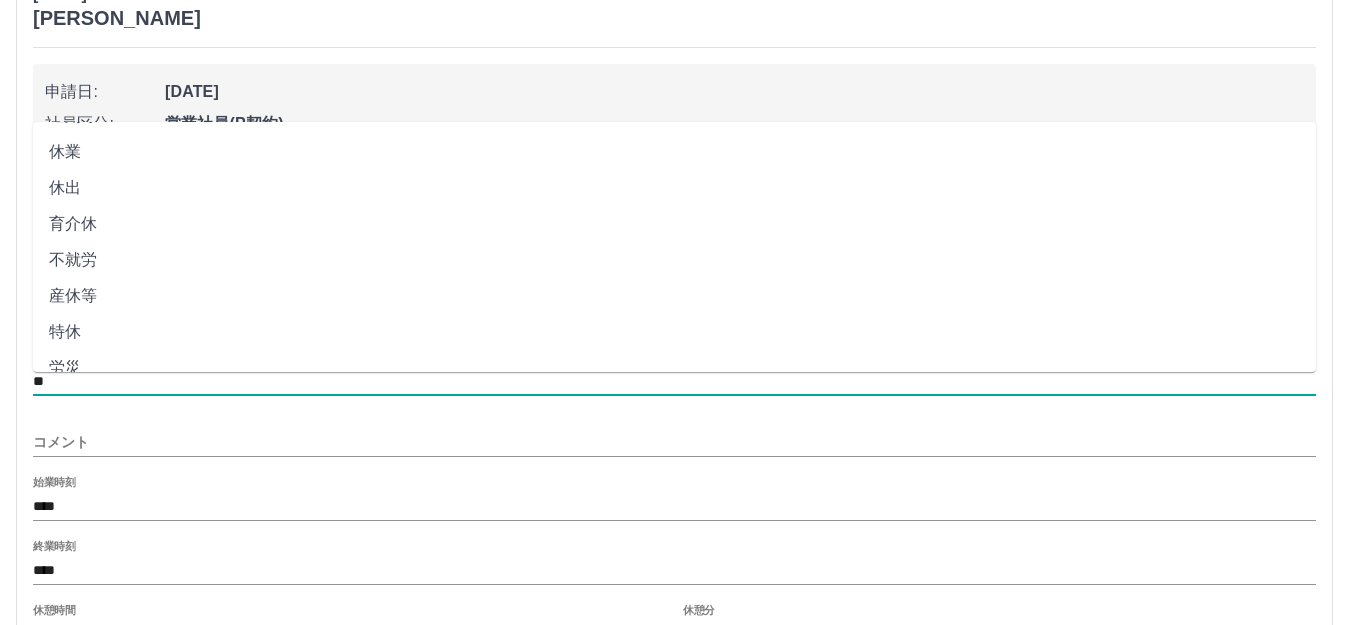 scroll, scrollTop: 200, scrollLeft: 0, axis: vertical 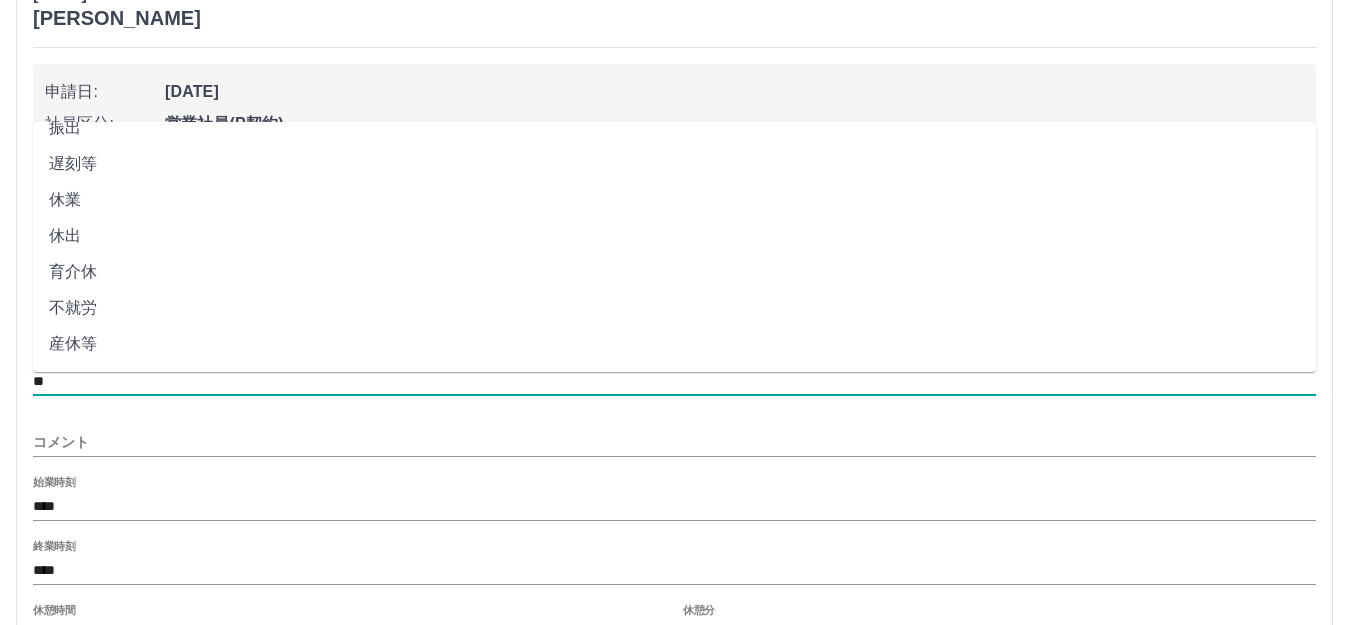 click on "休出" at bounding box center [674, 236] 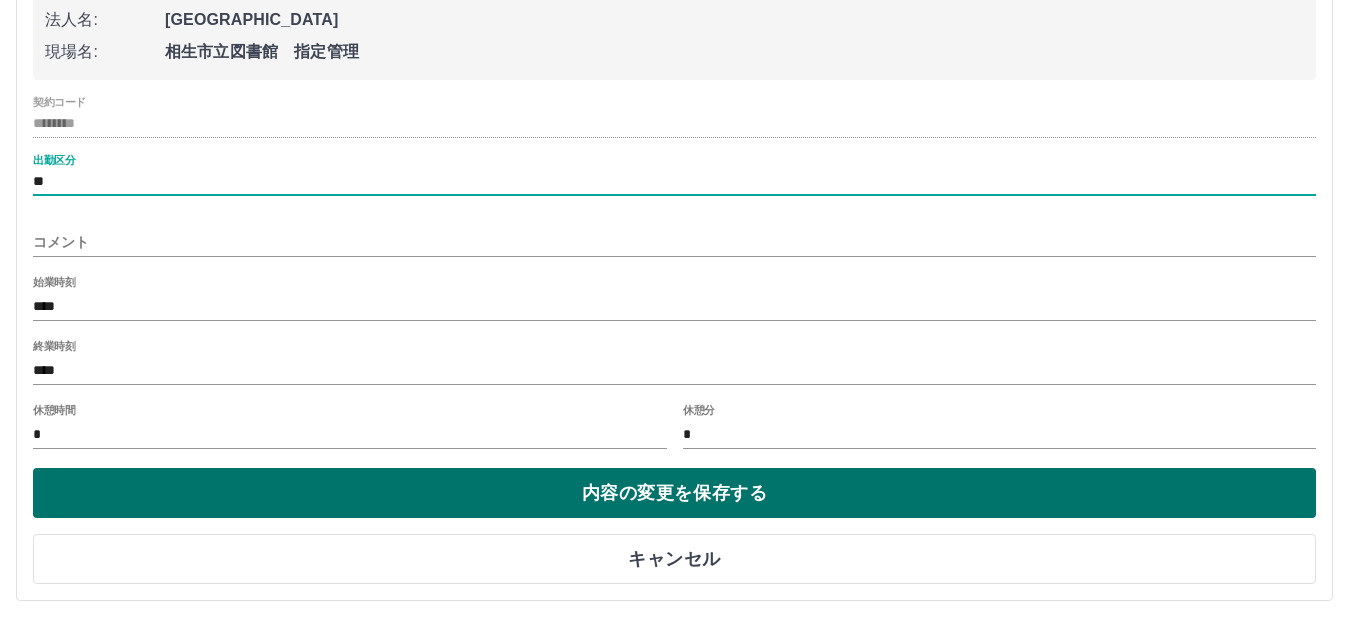 scroll, scrollTop: 8196, scrollLeft: 0, axis: vertical 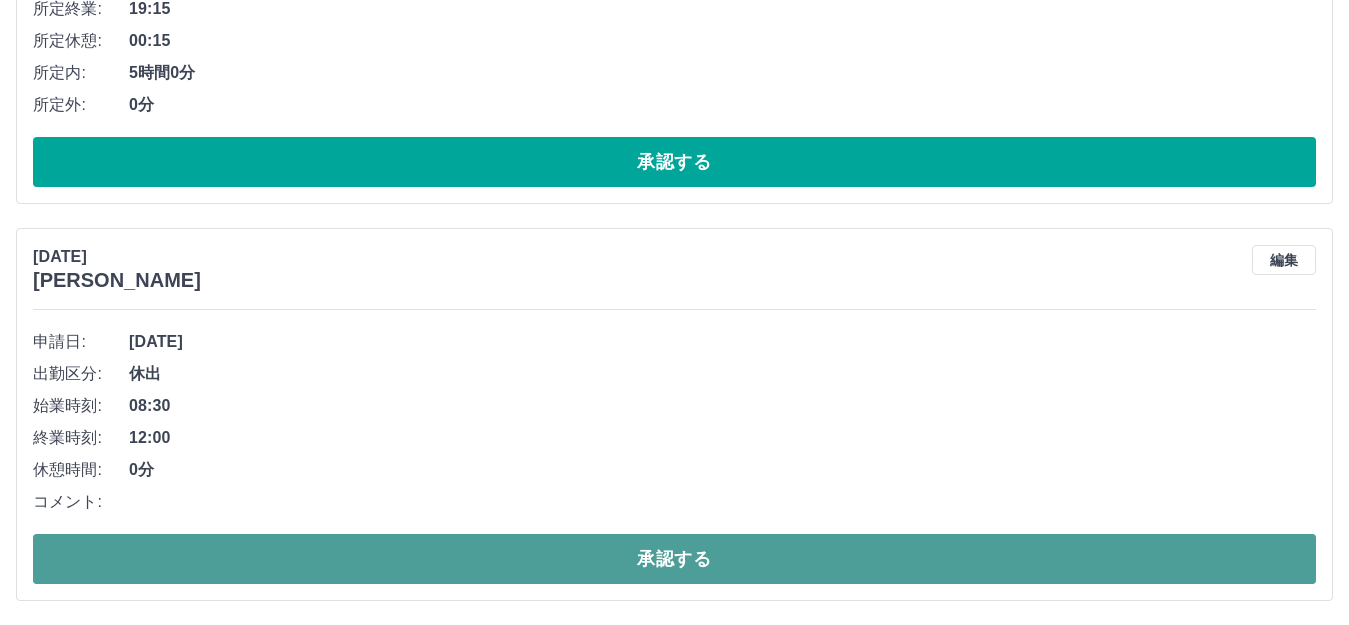 click on "承認する" at bounding box center (674, 559) 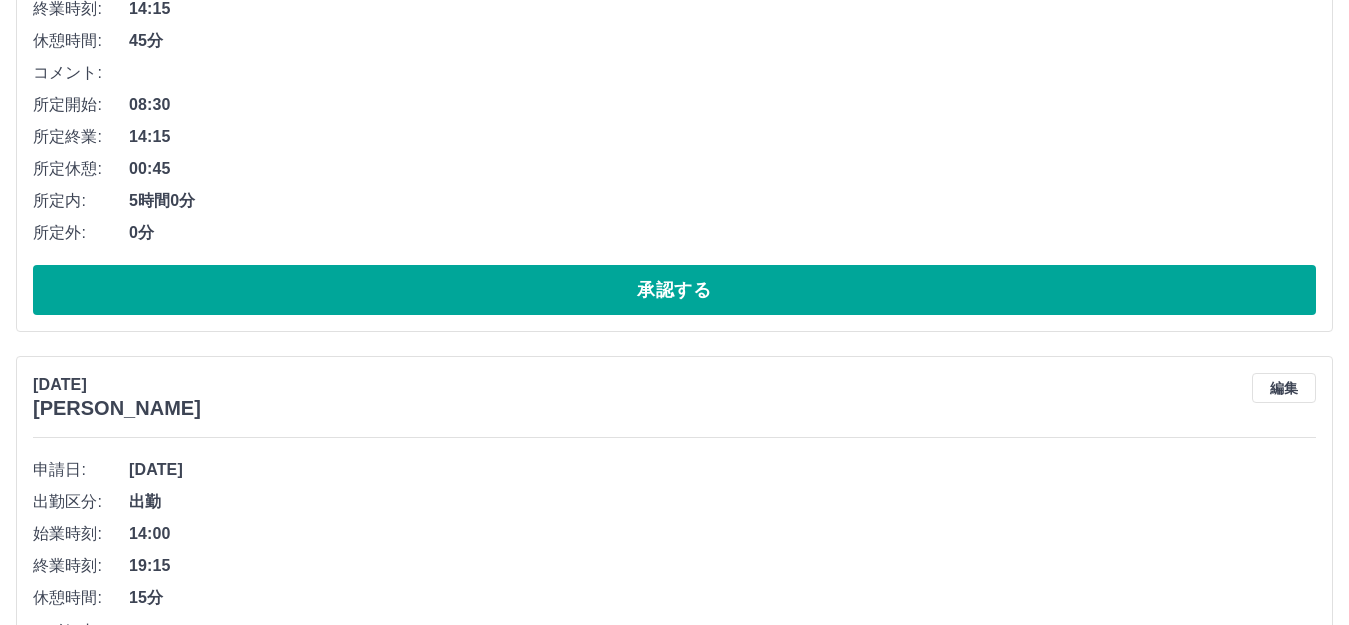 scroll, scrollTop: 5801, scrollLeft: 0, axis: vertical 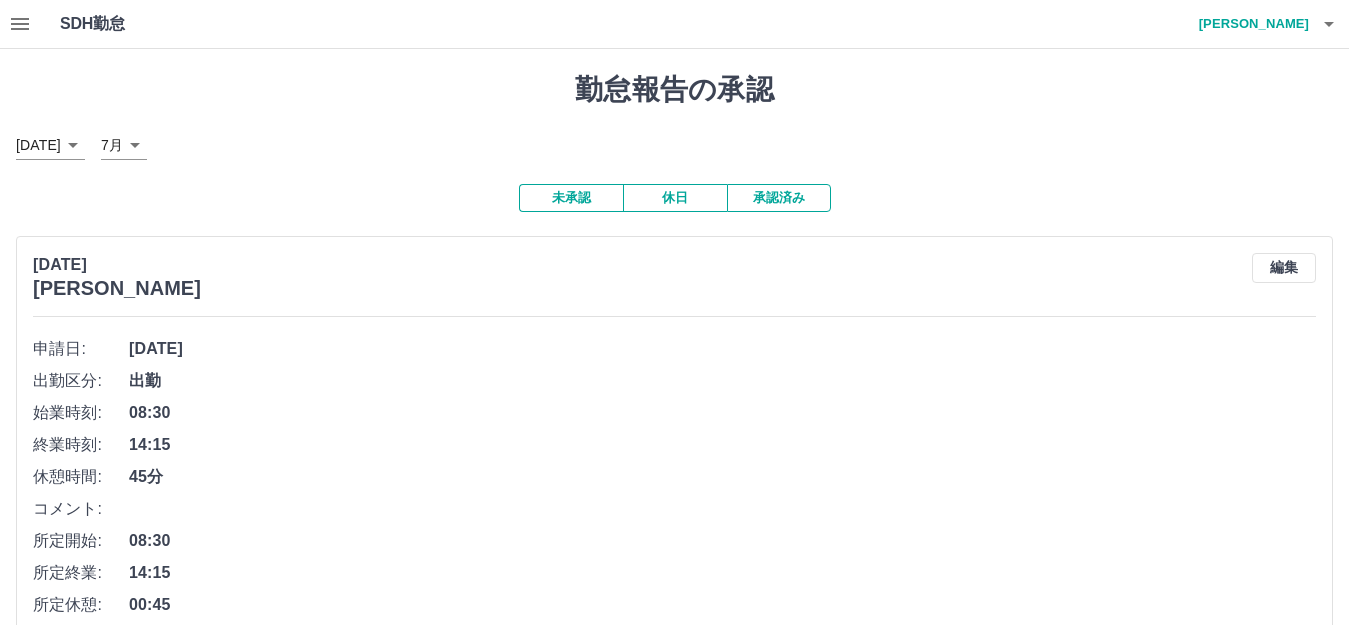 click on "承認済み" at bounding box center [779, 198] 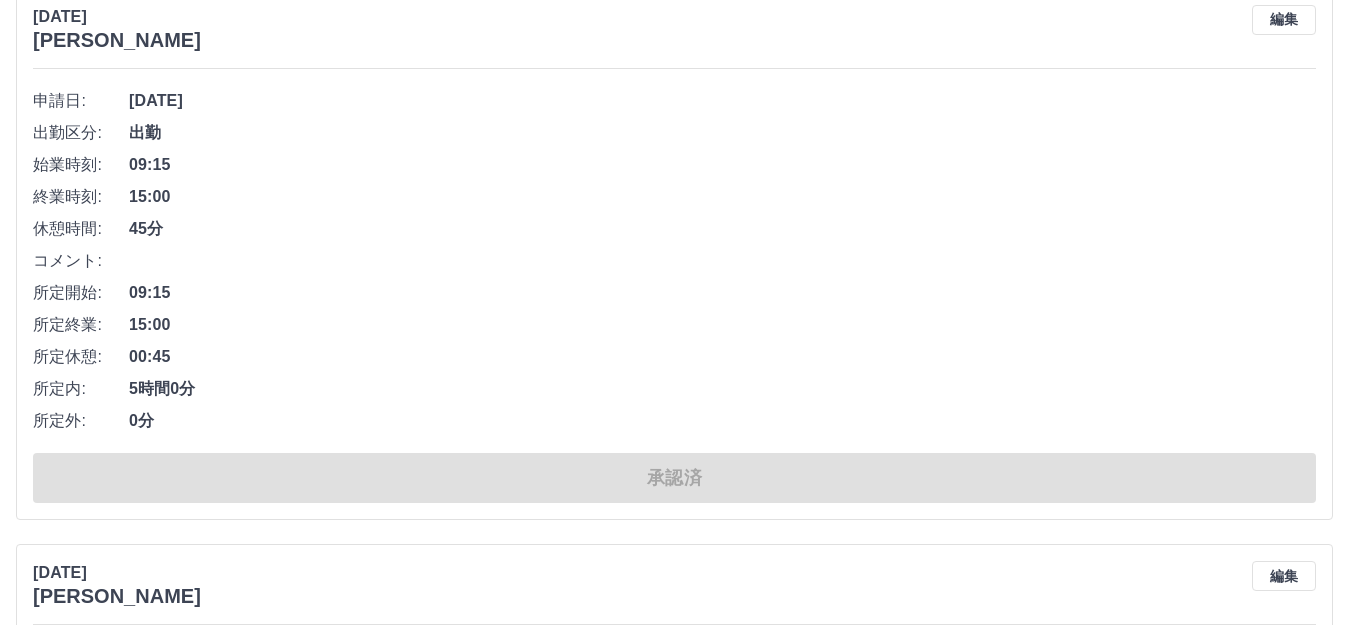 scroll, scrollTop: 0, scrollLeft: 0, axis: both 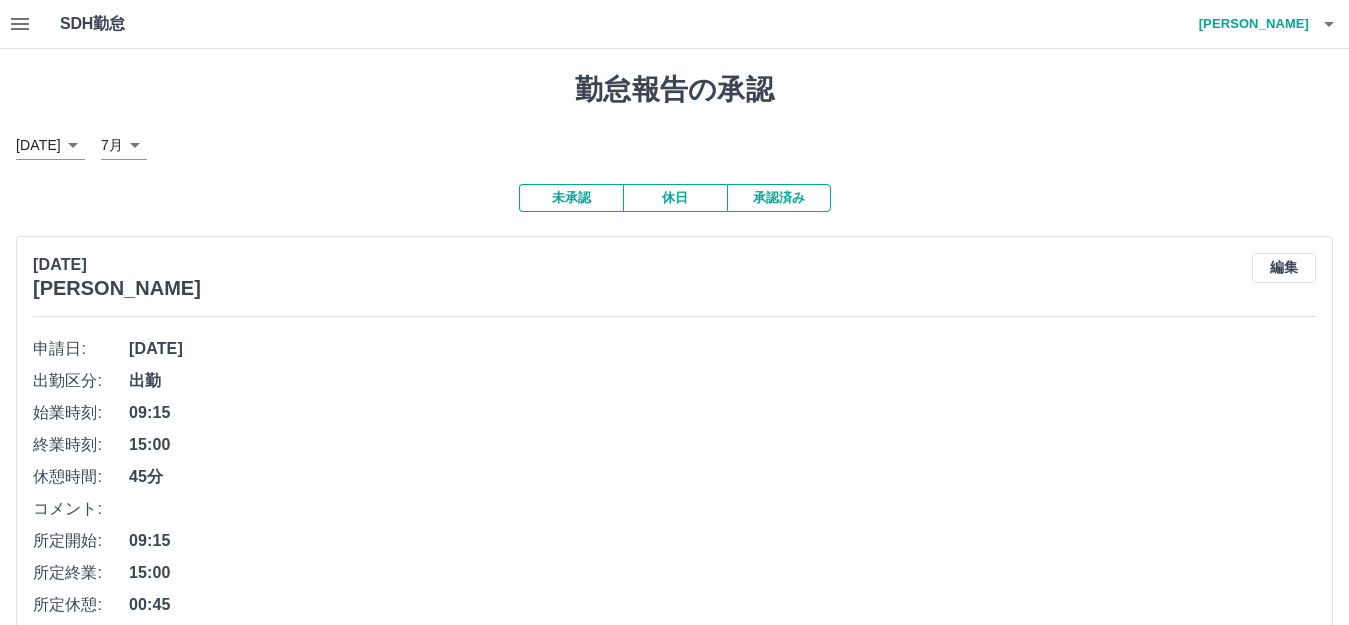 click on "未承認" at bounding box center [571, 198] 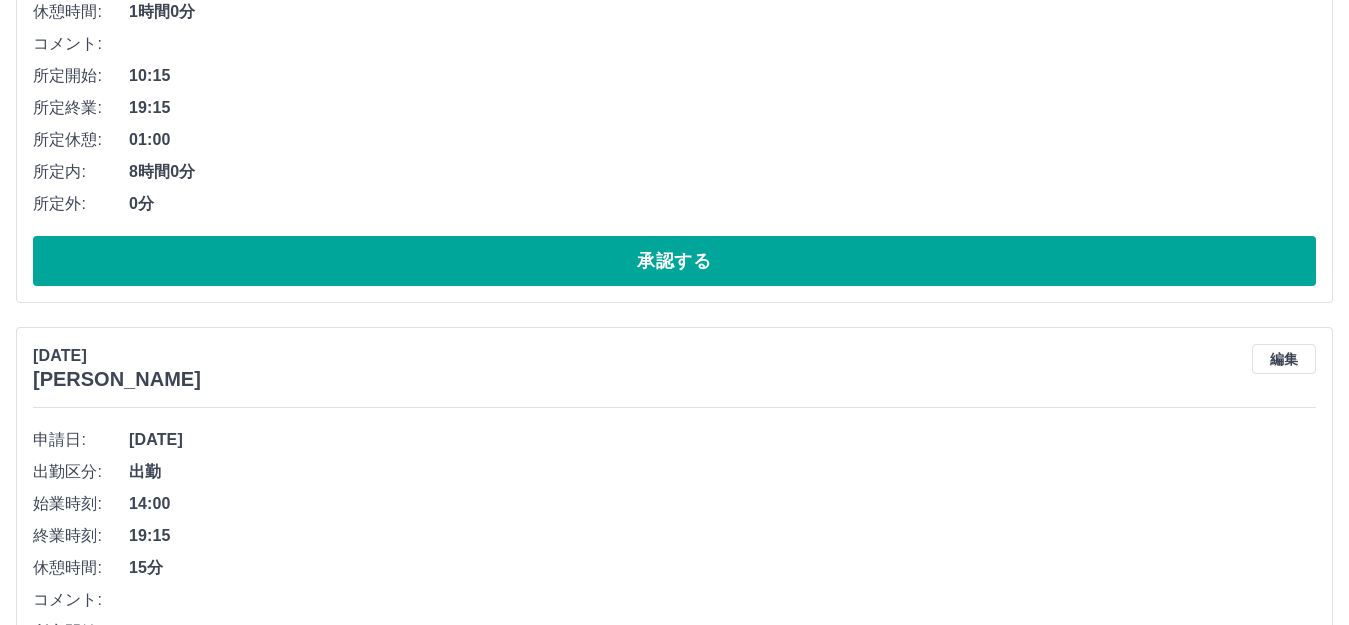 scroll, scrollTop: 7401, scrollLeft: 0, axis: vertical 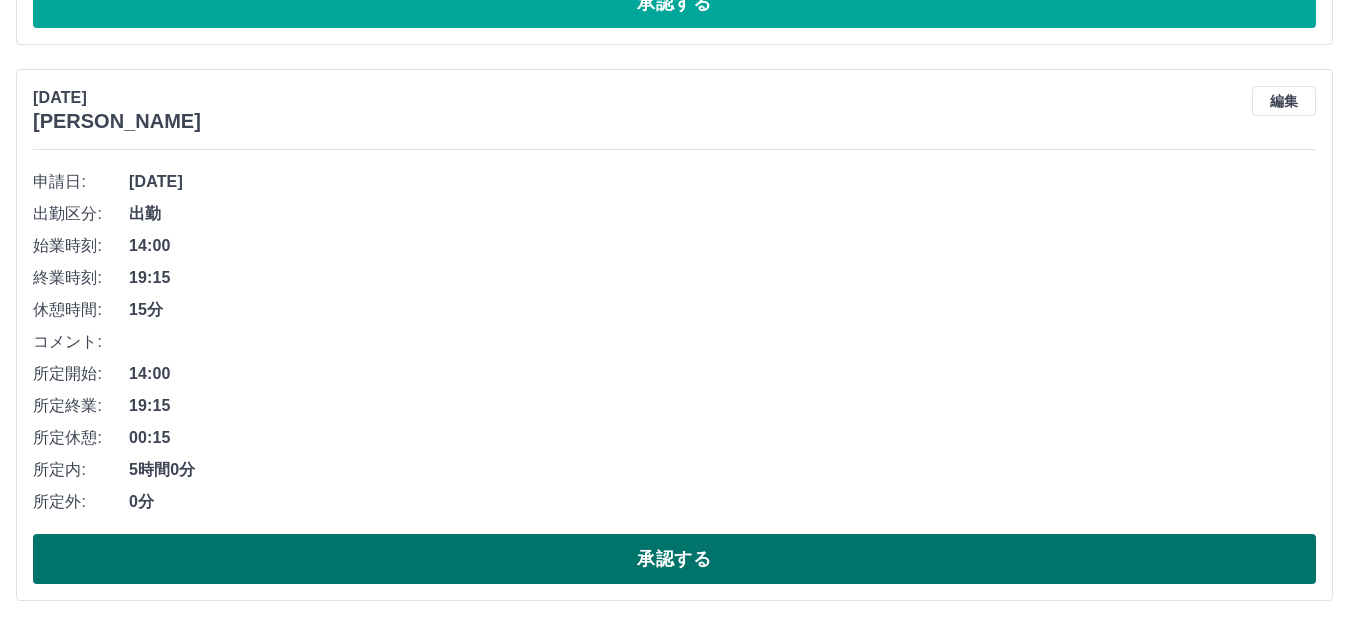 click on "承認する" at bounding box center (674, 559) 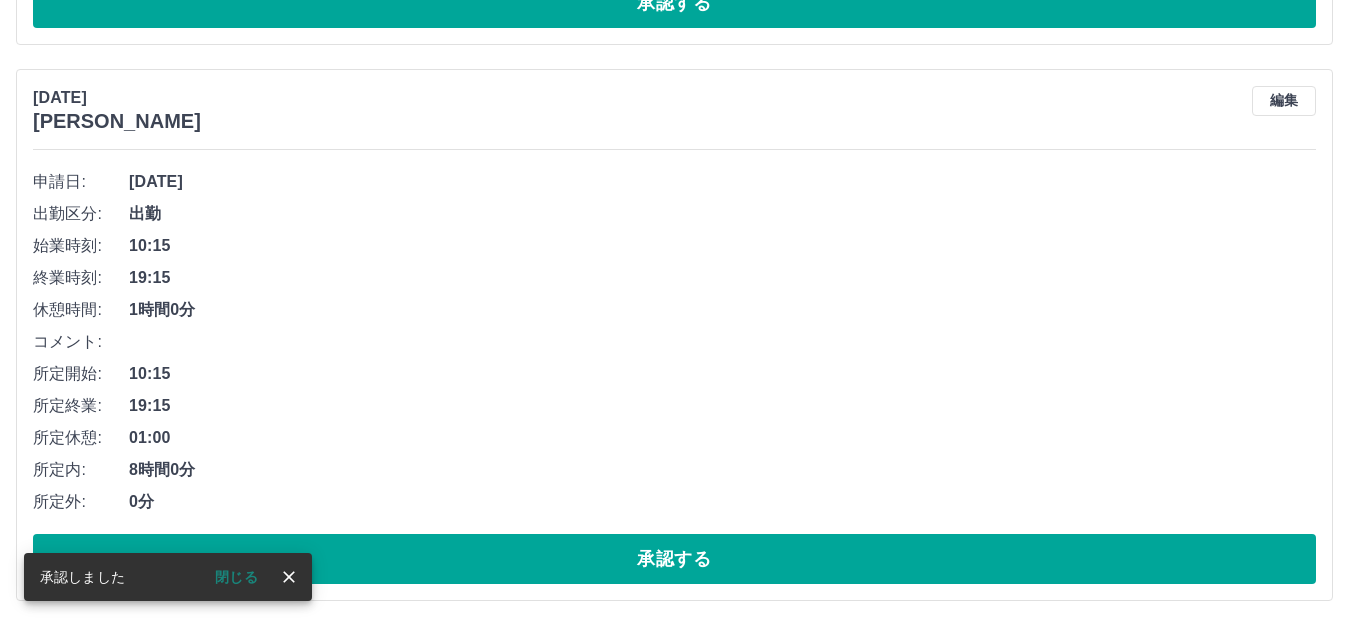 scroll, scrollTop: 6845, scrollLeft: 0, axis: vertical 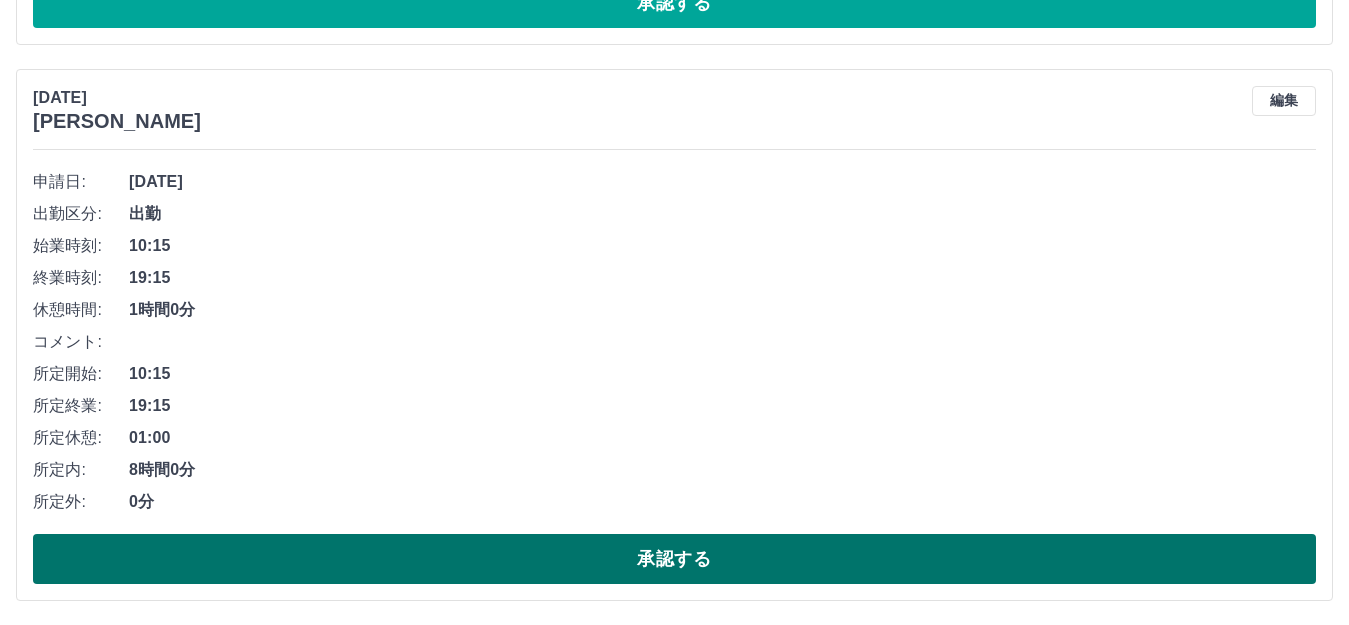 click on "承認する" at bounding box center [674, 559] 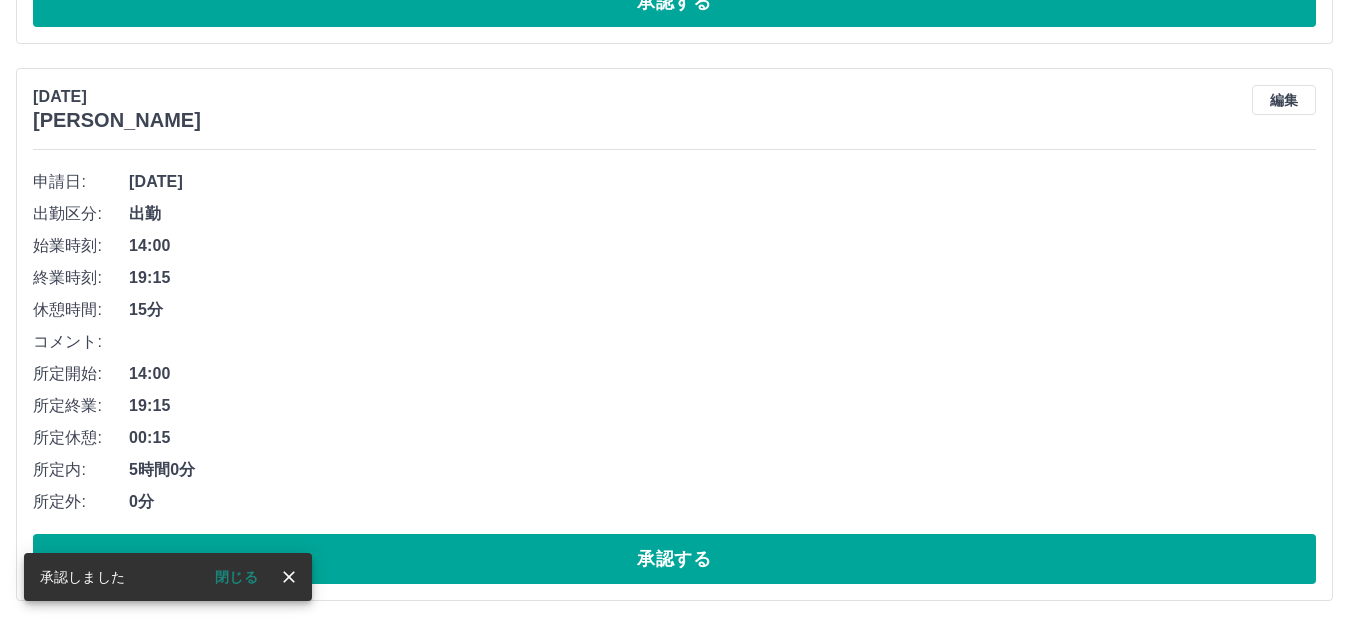 scroll, scrollTop: 6289, scrollLeft: 0, axis: vertical 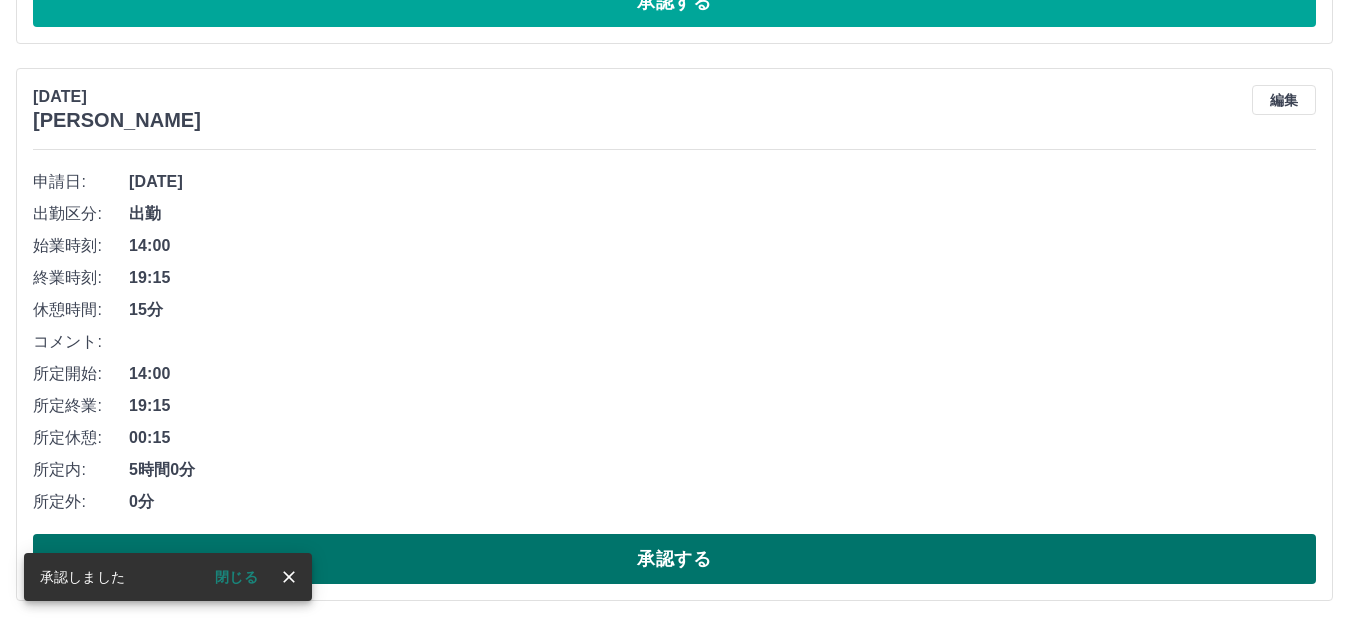 click on "承認する" at bounding box center (674, 559) 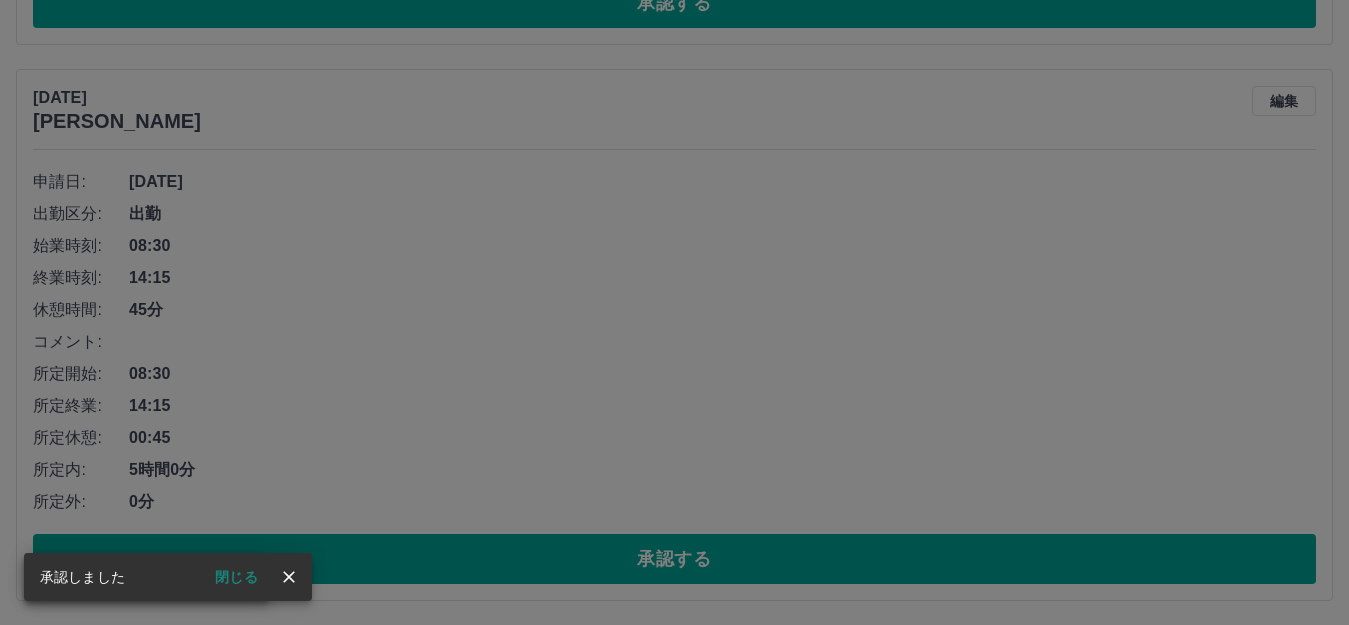scroll, scrollTop: 5732, scrollLeft: 0, axis: vertical 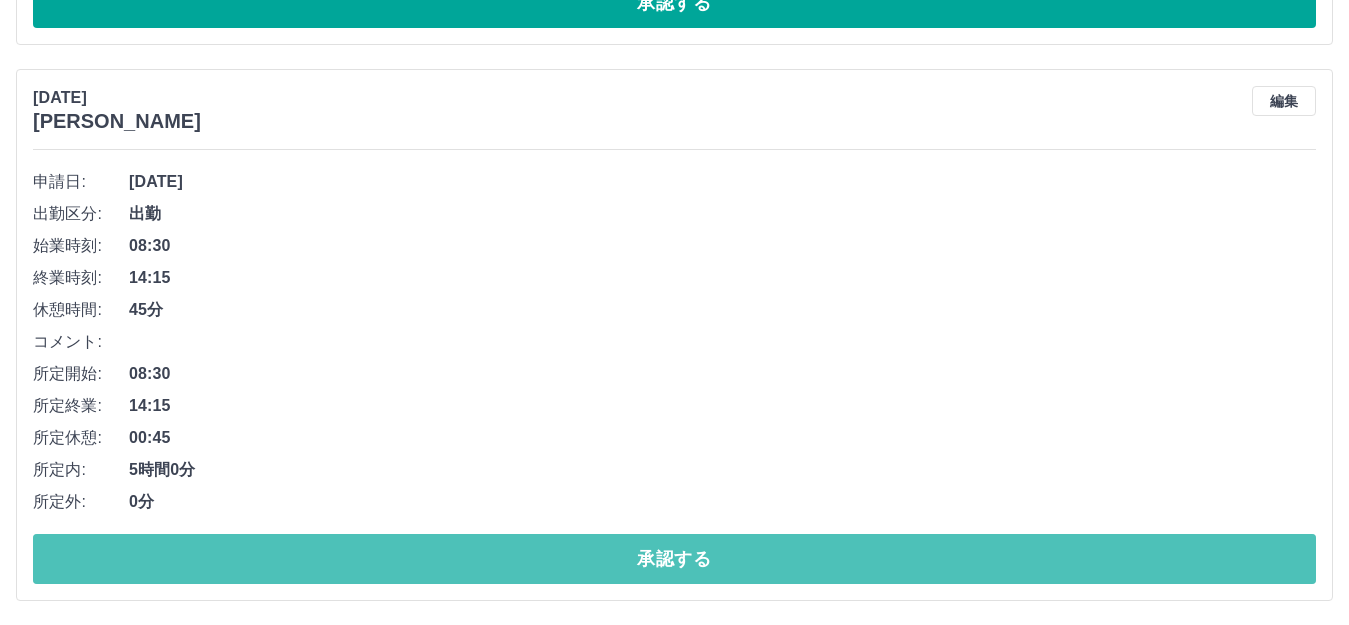 click on "承認する" at bounding box center [674, 559] 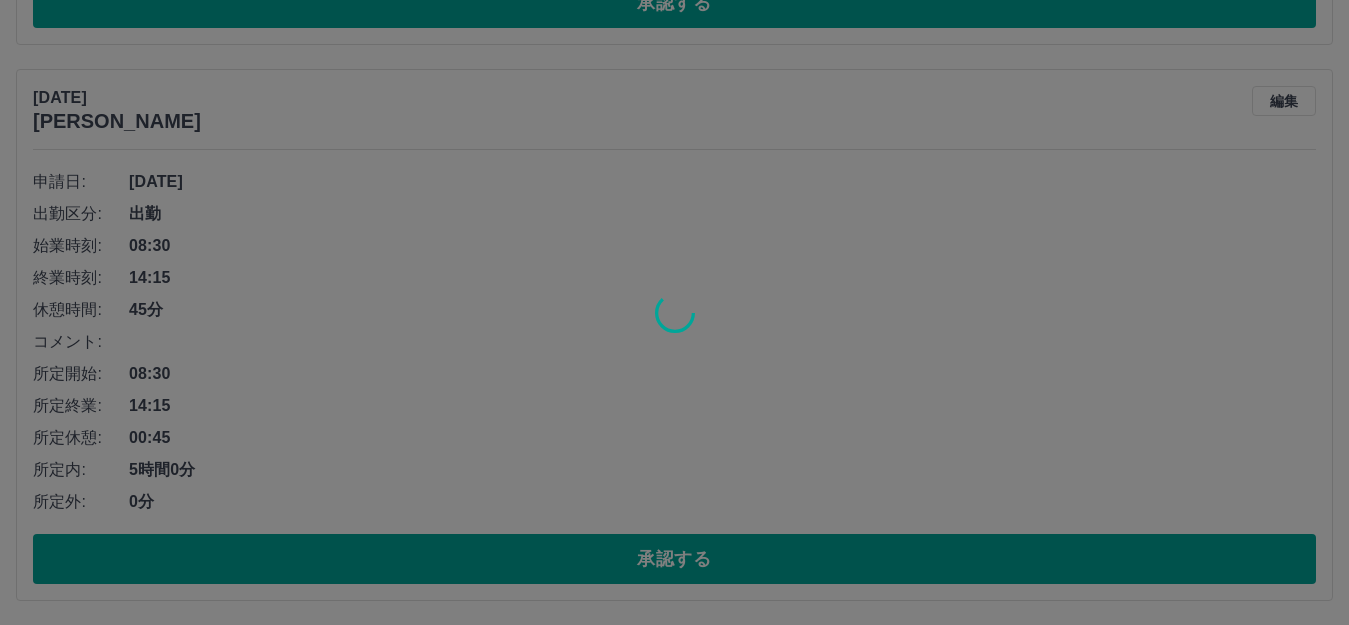 scroll, scrollTop: 5176, scrollLeft: 0, axis: vertical 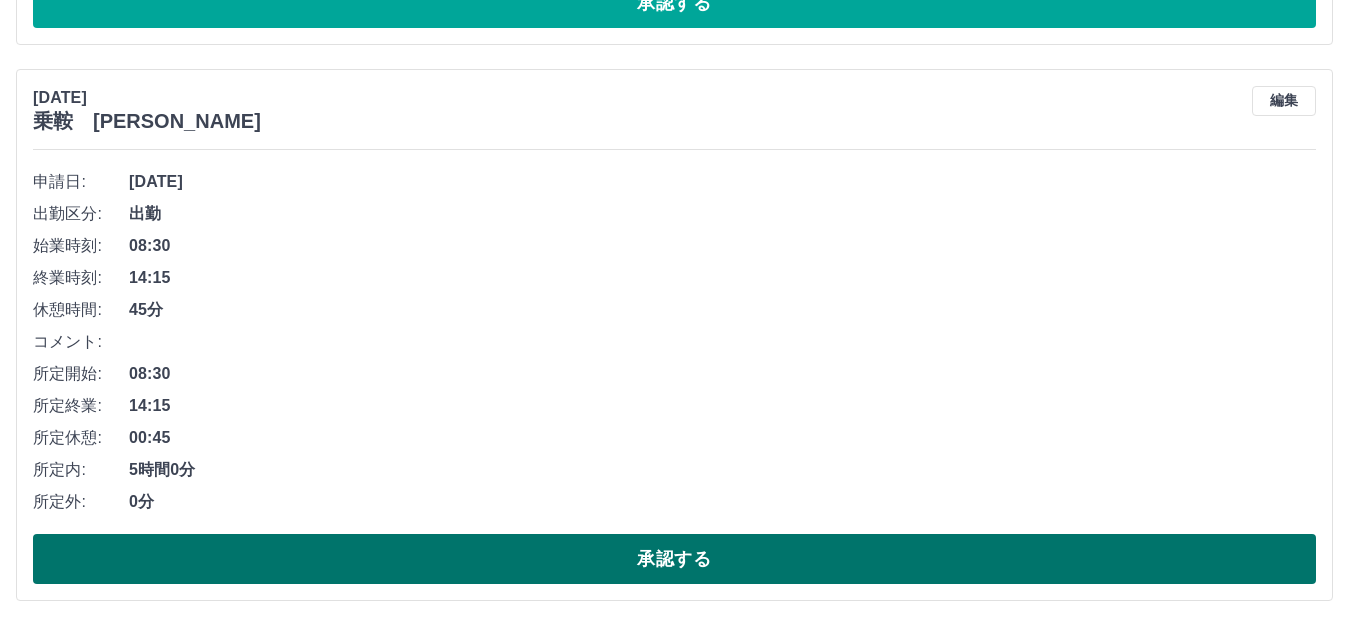 click on "承認する" at bounding box center (674, 559) 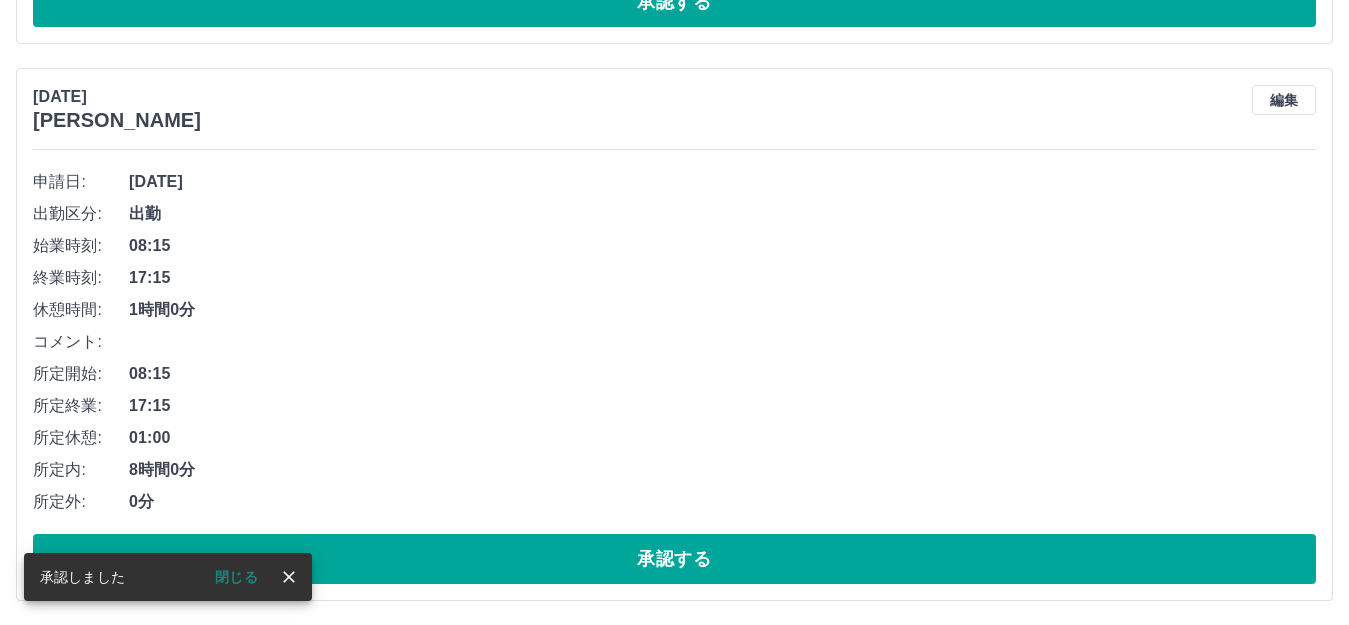 scroll, scrollTop: 4620, scrollLeft: 0, axis: vertical 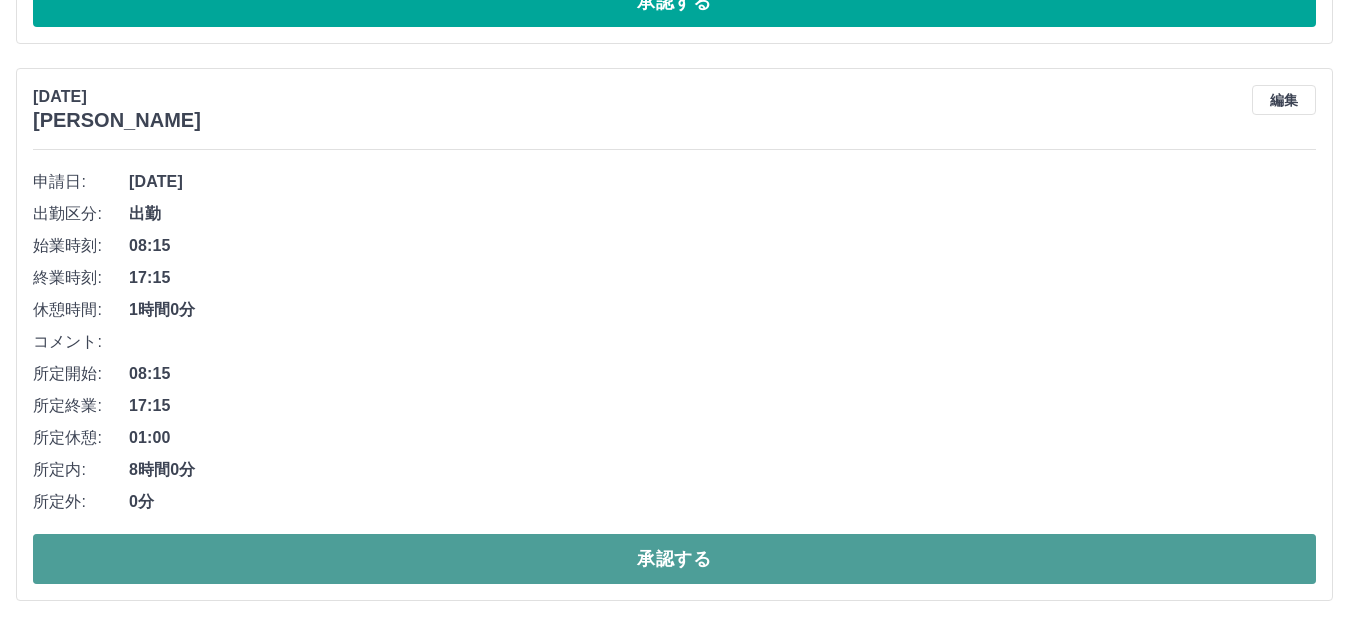 click on "承認する" at bounding box center [674, 559] 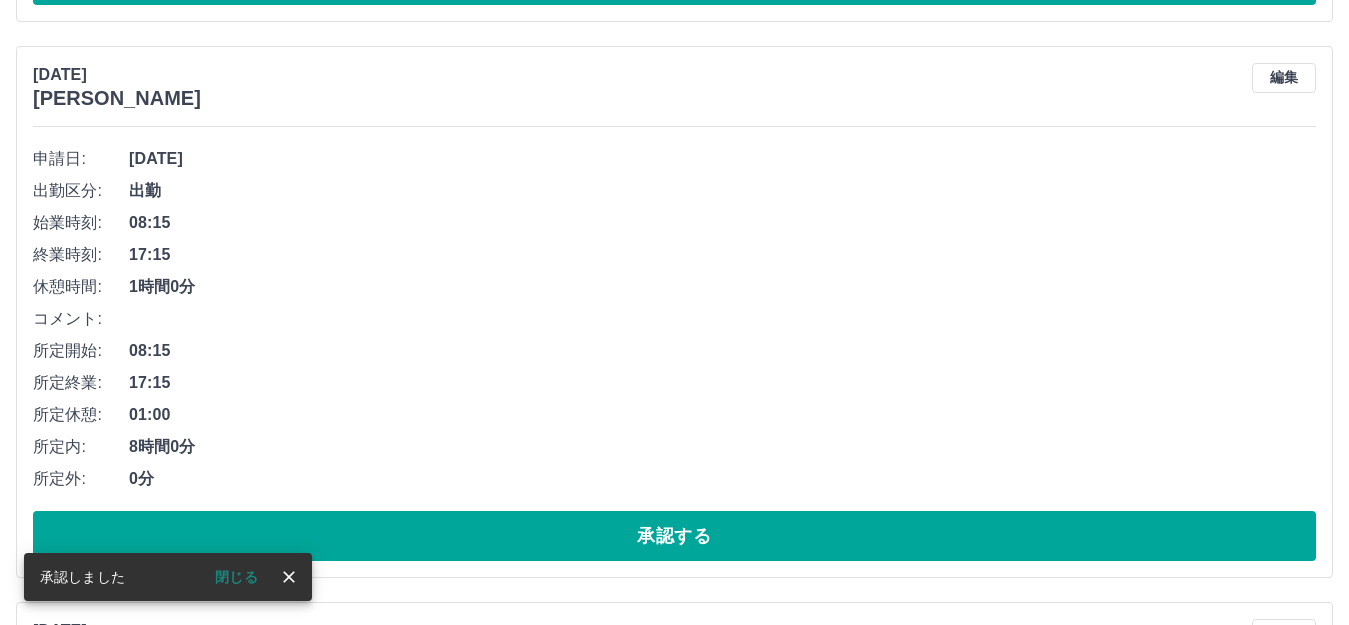 scroll, scrollTop: 3563, scrollLeft: 0, axis: vertical 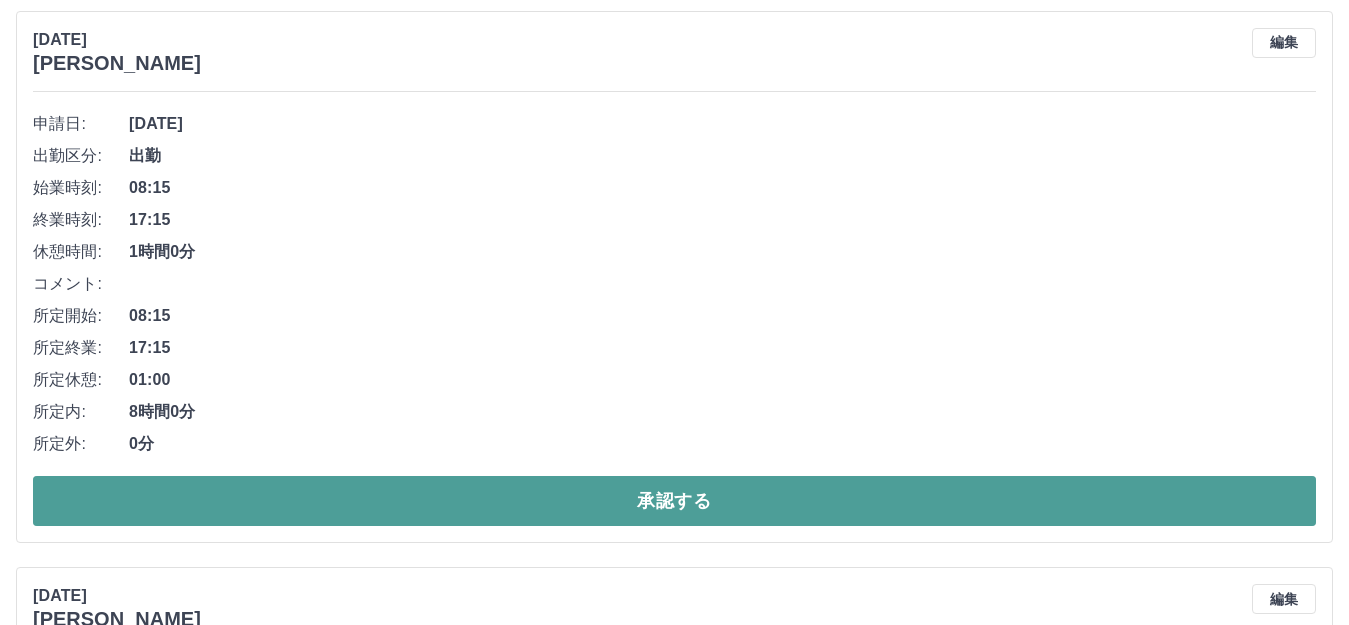 click on "承認する" at bounding box center [674, 501] 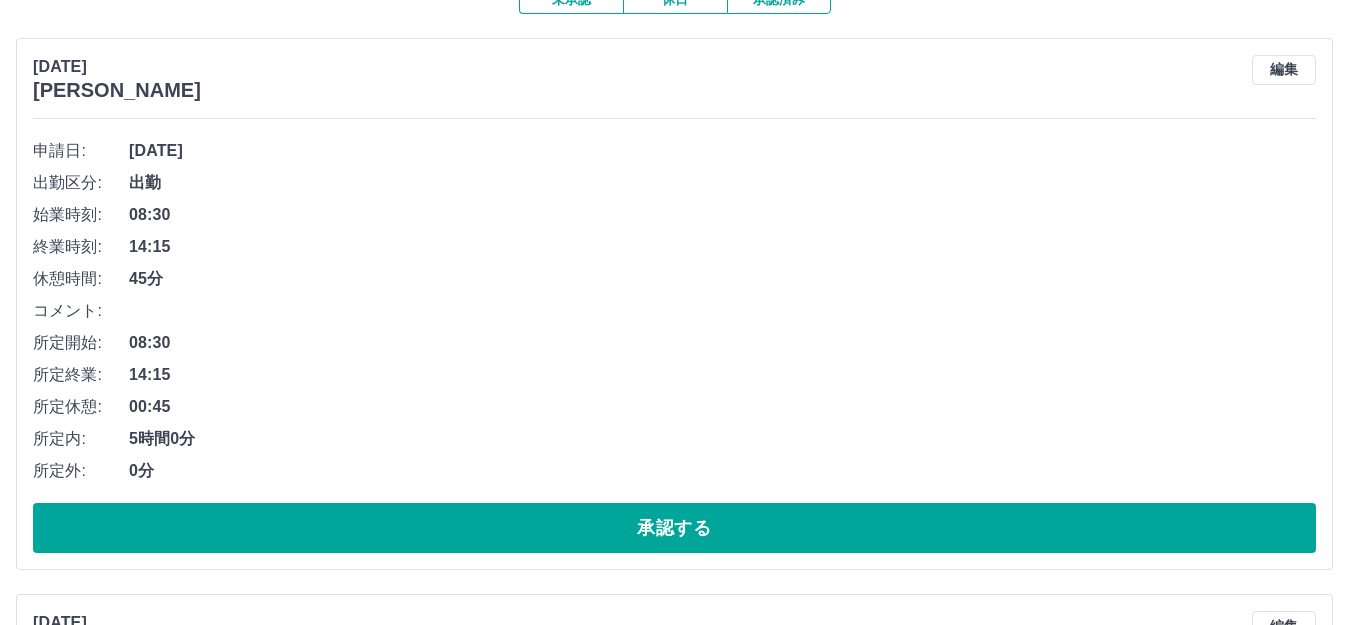 scroll, scrollTop: 0, scrollLeft: 0, axis: both 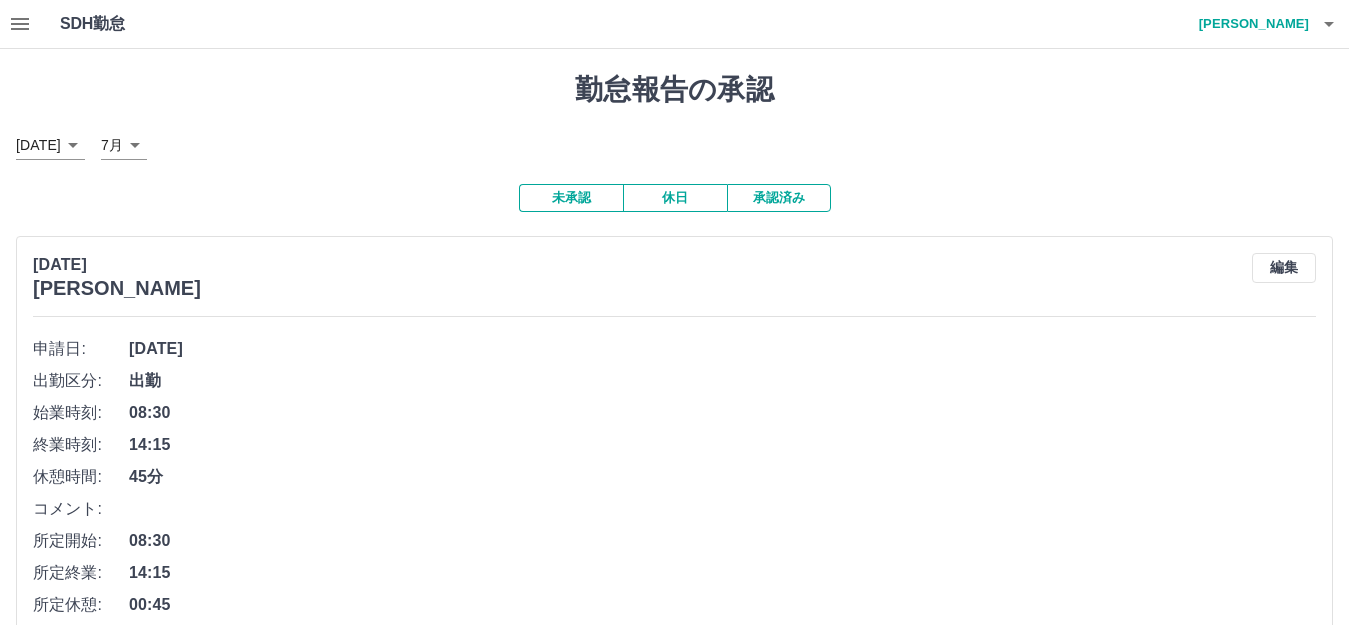 click on "承認済み" at bounding box center (779, 198) 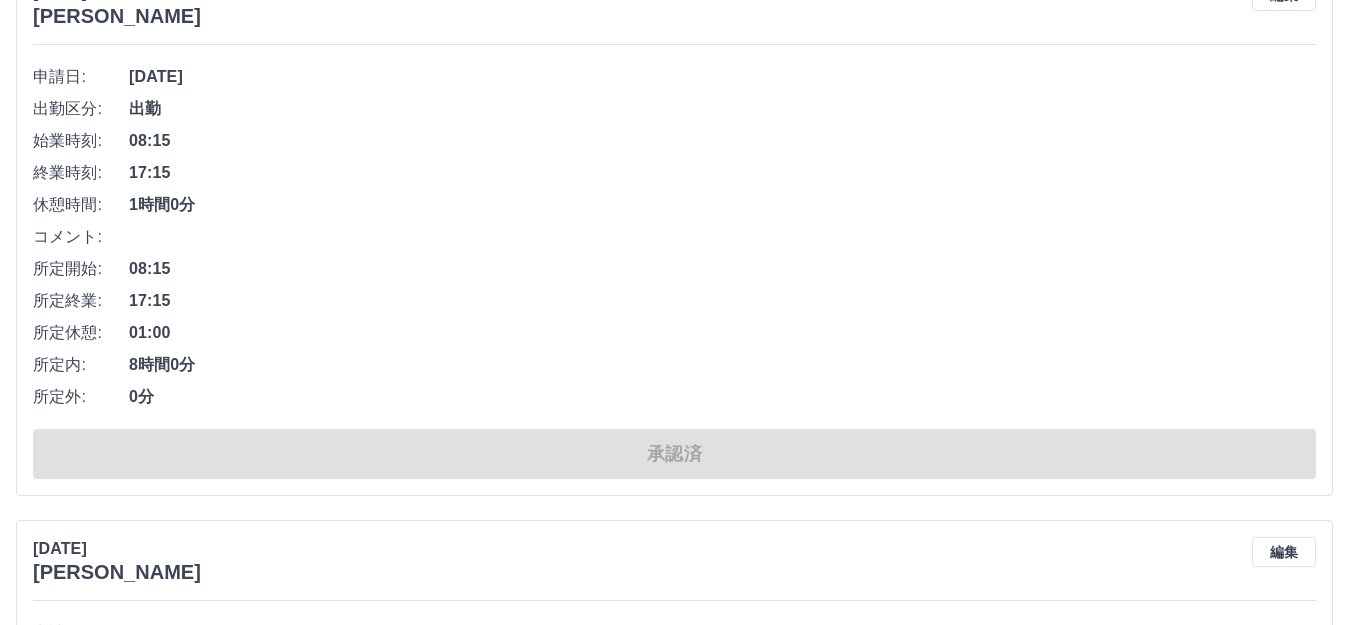 scroll, scrollTop: 0, scrollLeft: 0, axis: both 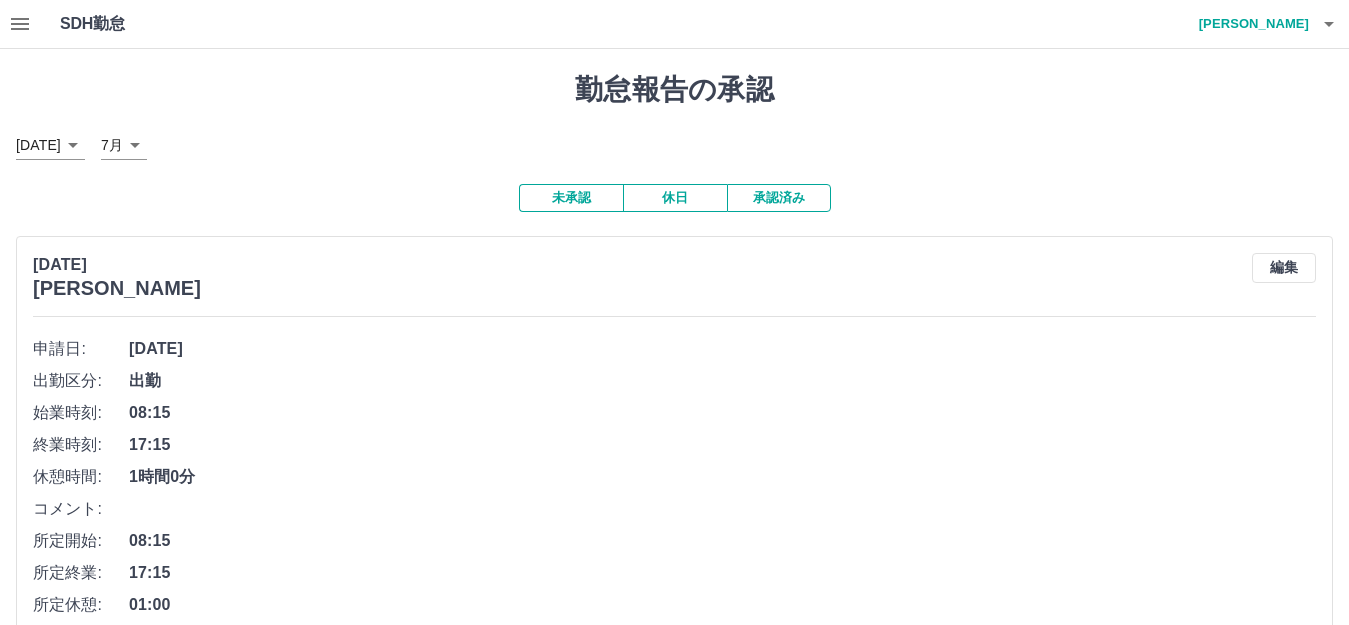 click on "未承認" at bounding box center (571, 198) 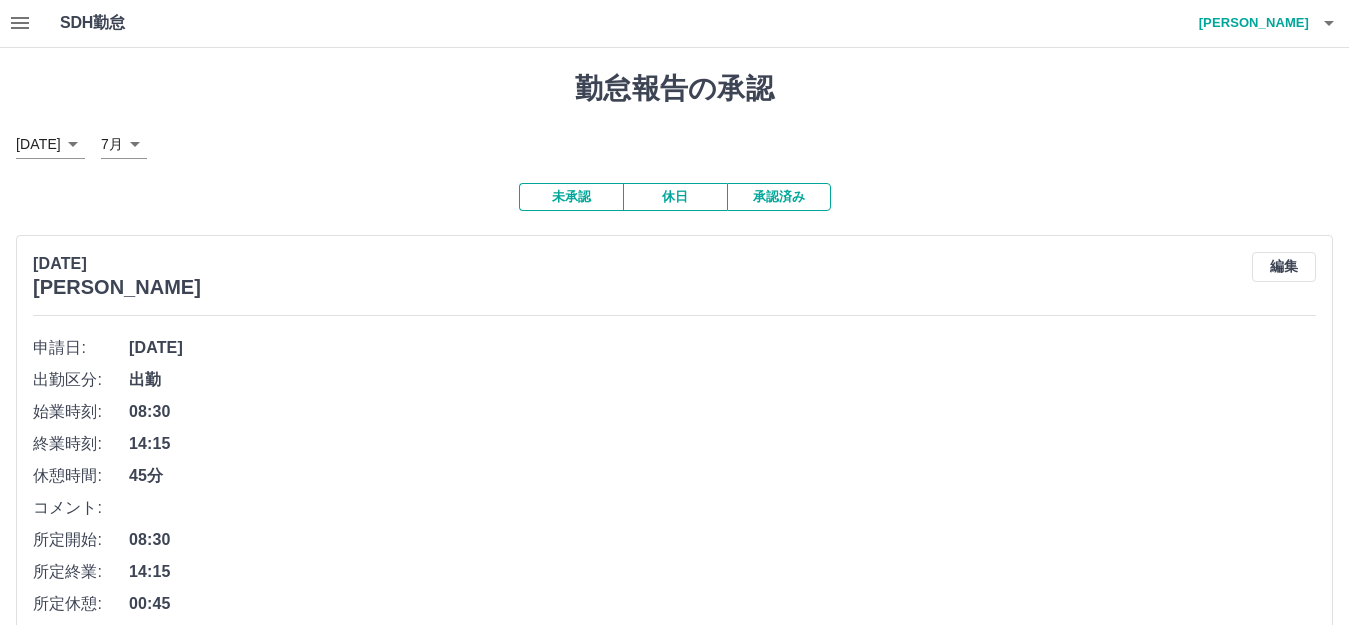 scroll, scrollTop: 0, scrollLeft: 0, axis: both 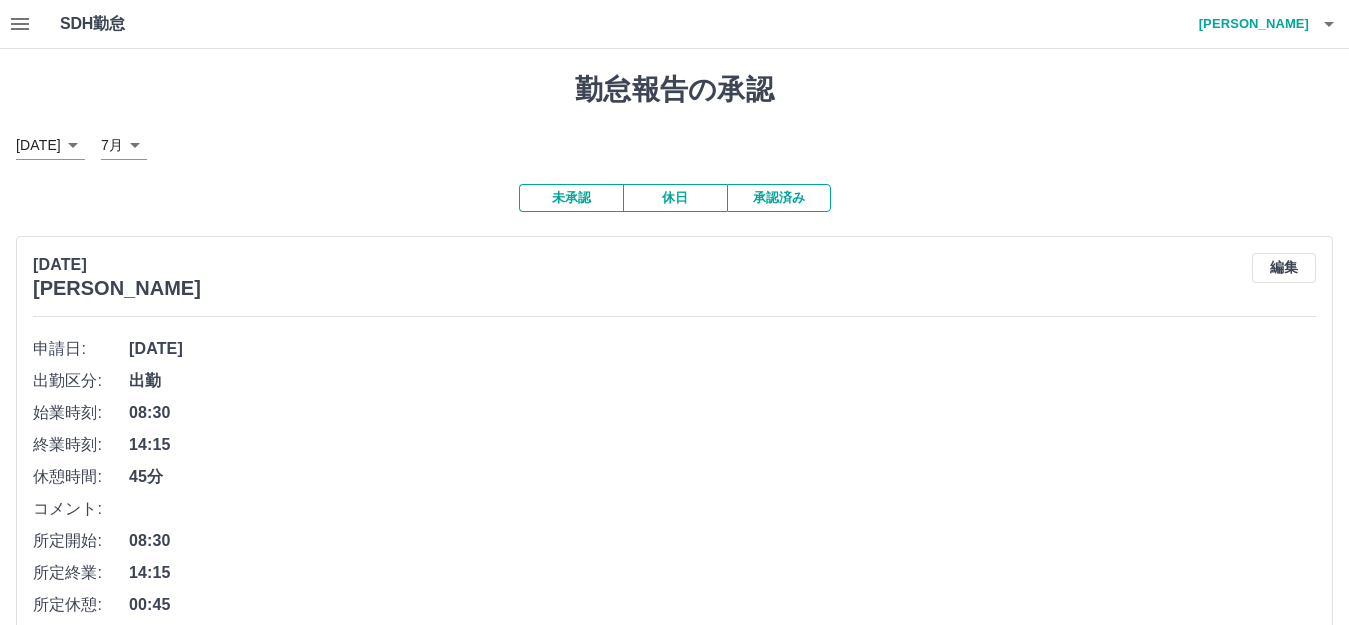 click on "承認済み" at bounding box center [779, 198] 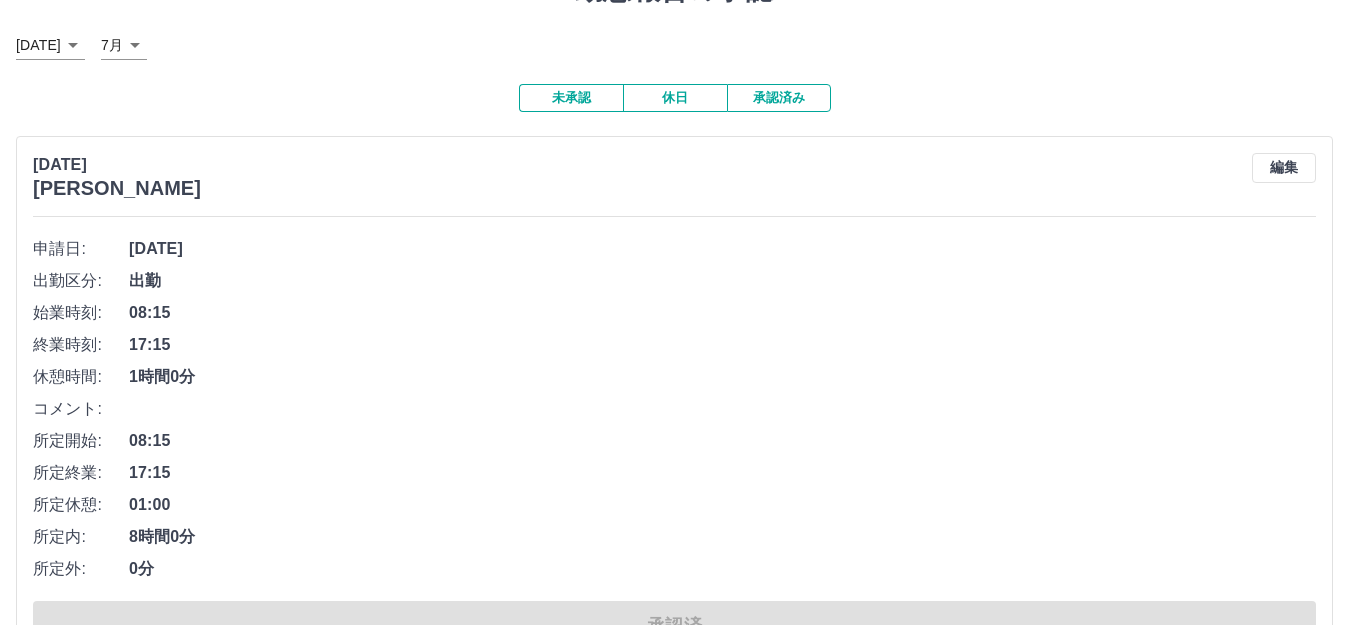 scroll, scrollTop: 0, scrollLeft: 0, axis: both 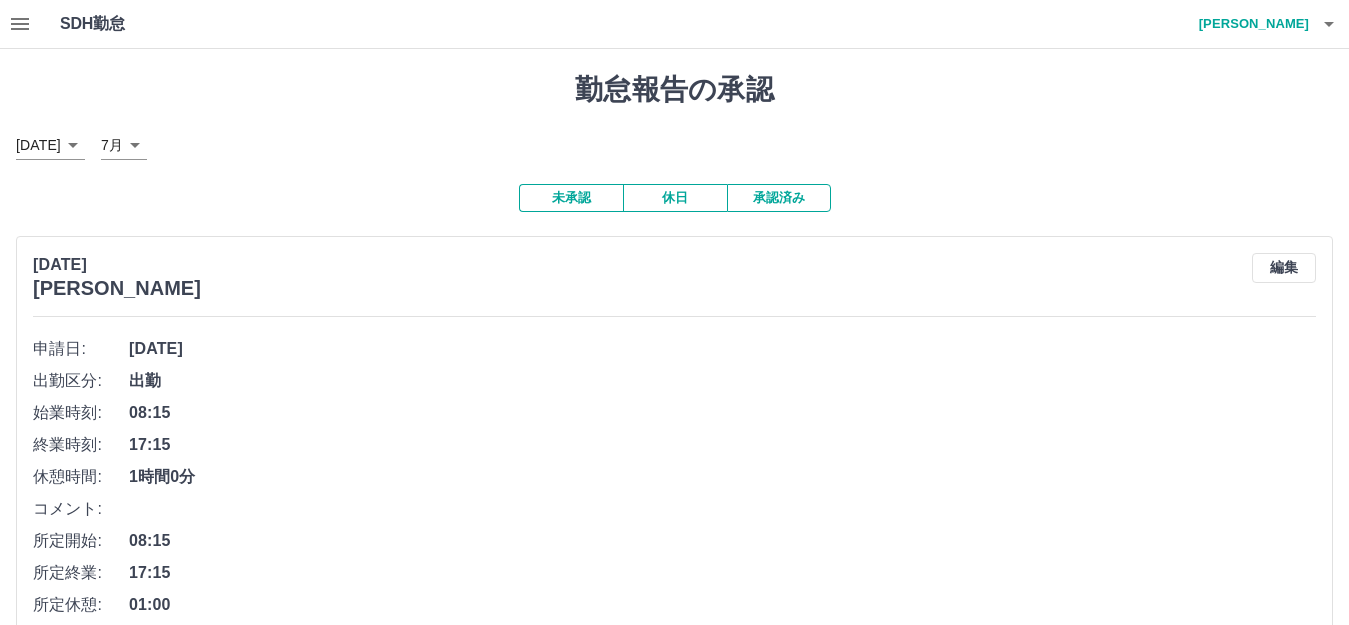 click 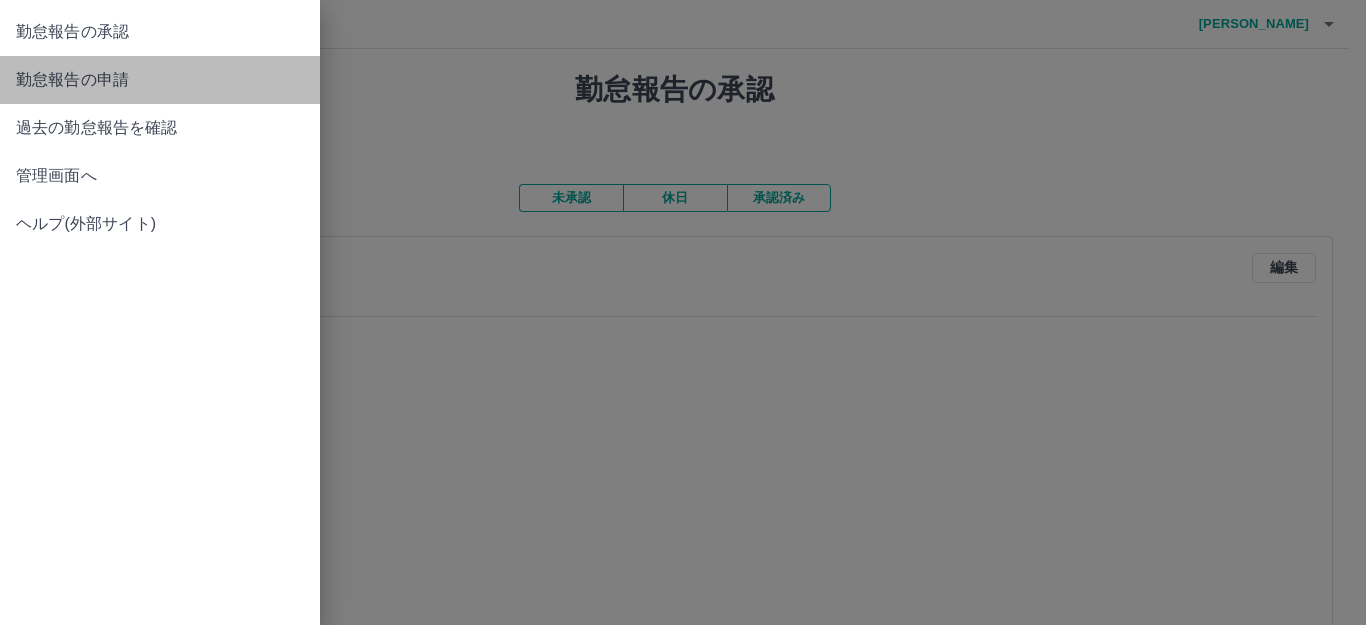 click on "勤怠報告の申請" at bounding box center (160, 80) 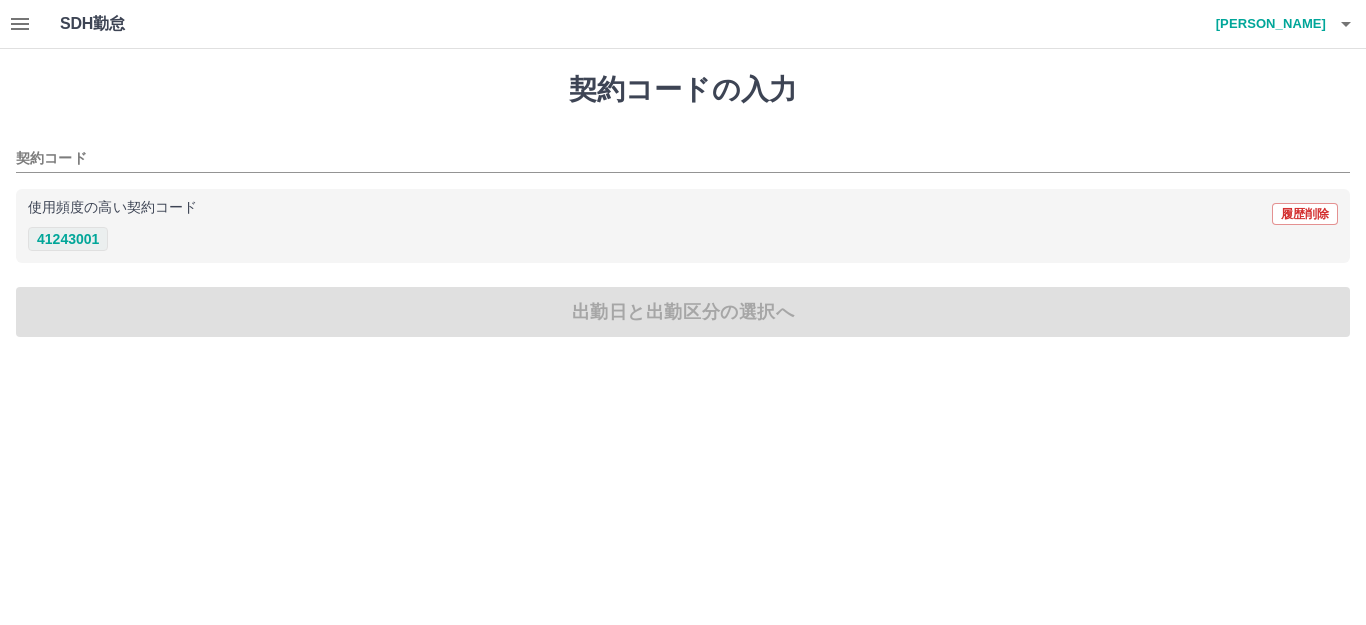 click on "41243001" at bounding box center (68, 239) 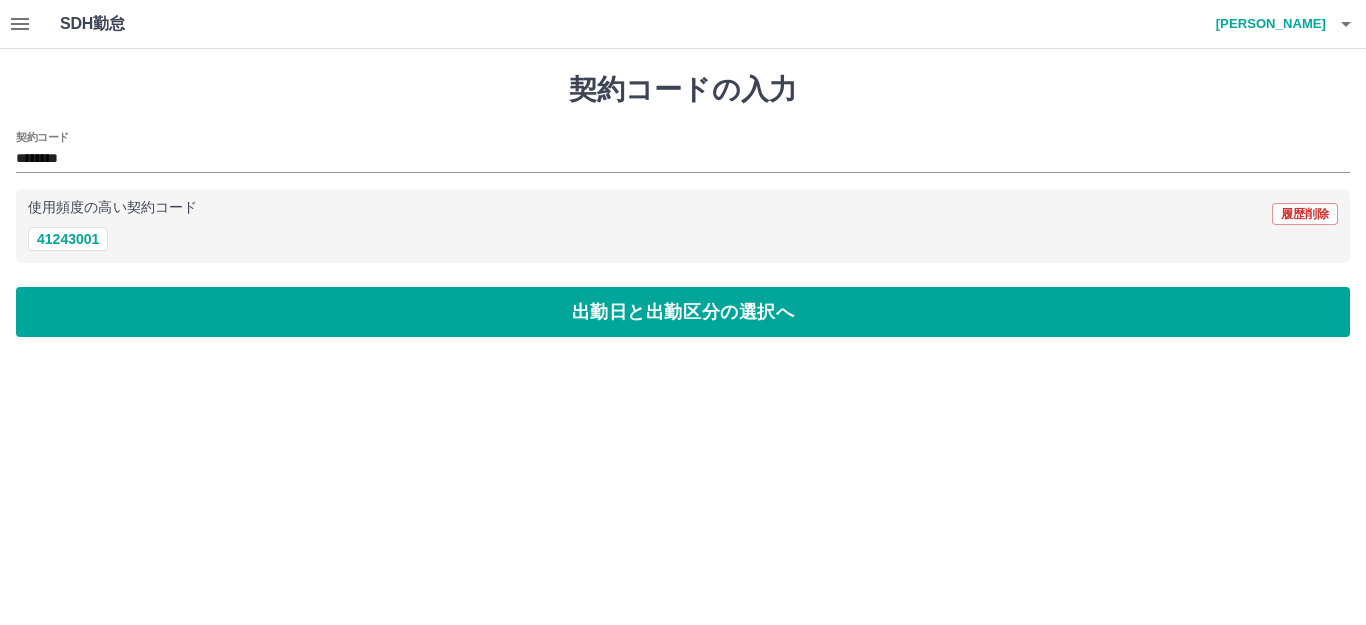 click 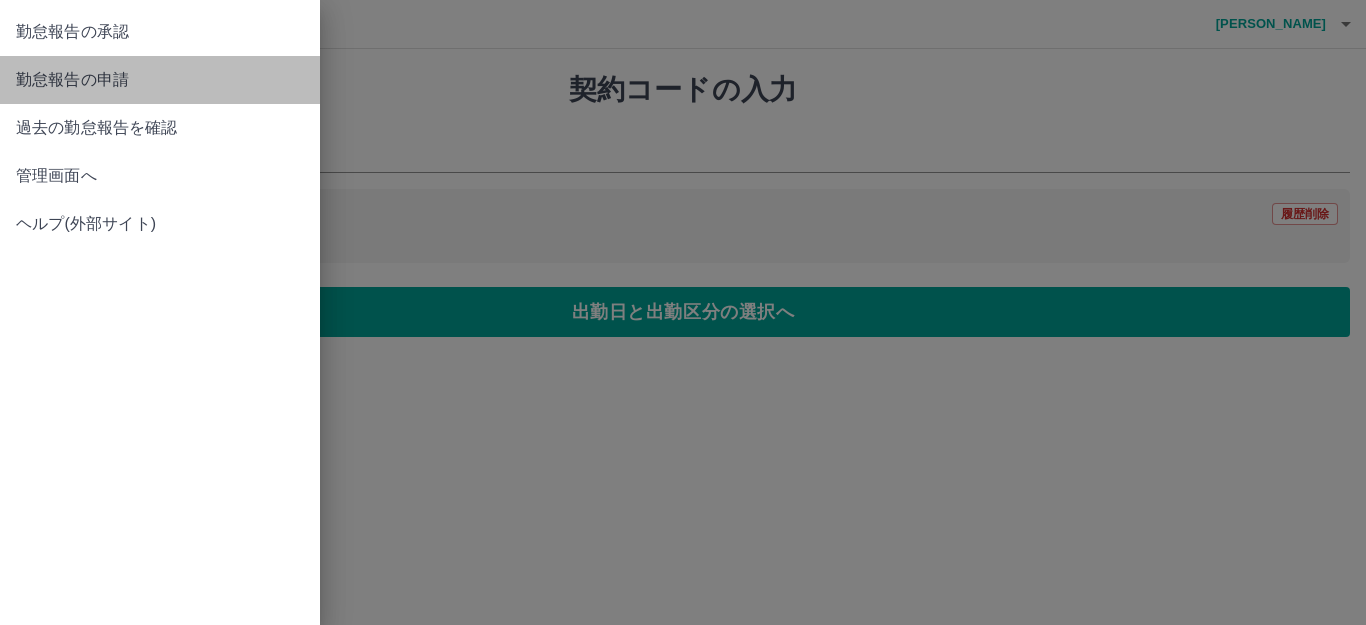 click on "勤怠報告の申請" at bounding box center [160, 80] 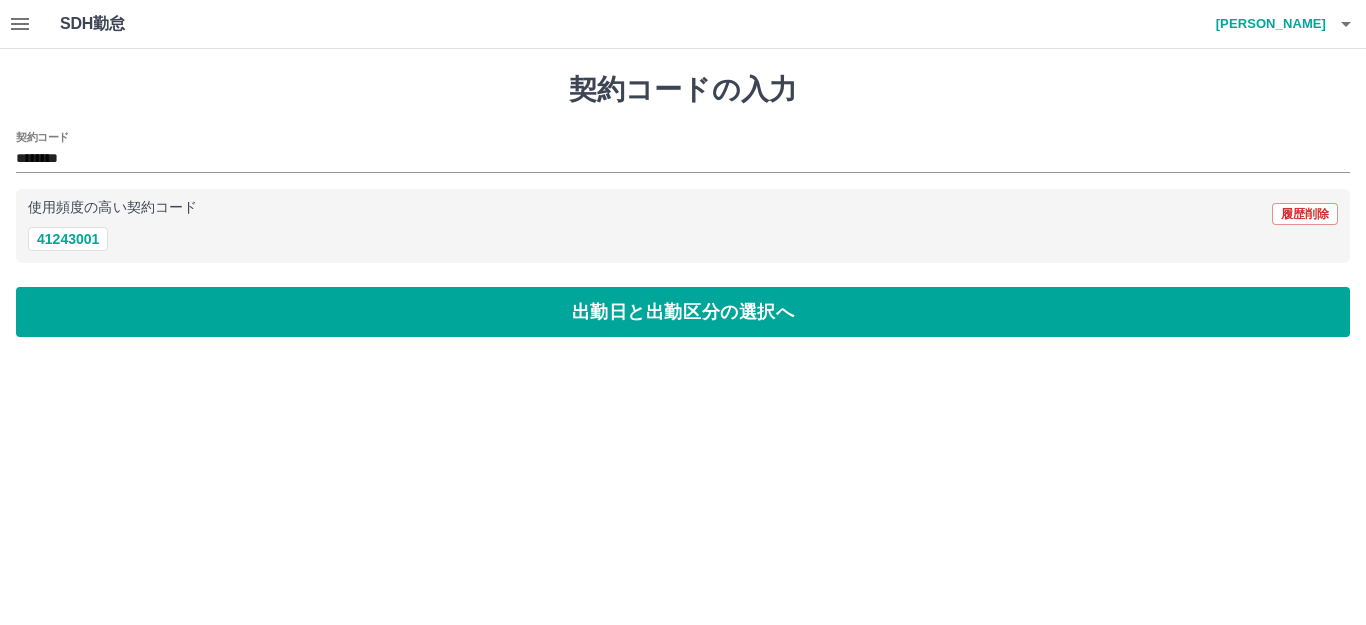 click at bounding box center (20, 24) 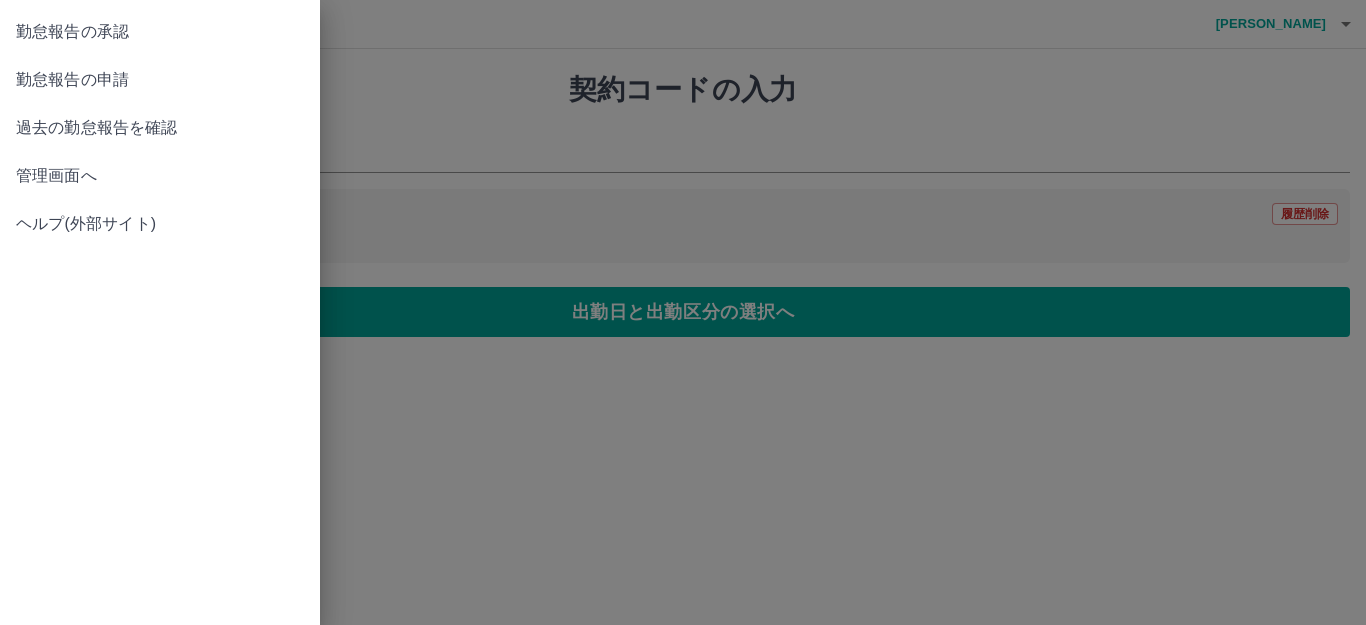 click on "勤怠報告の承認" at bounding box center (160, 32) 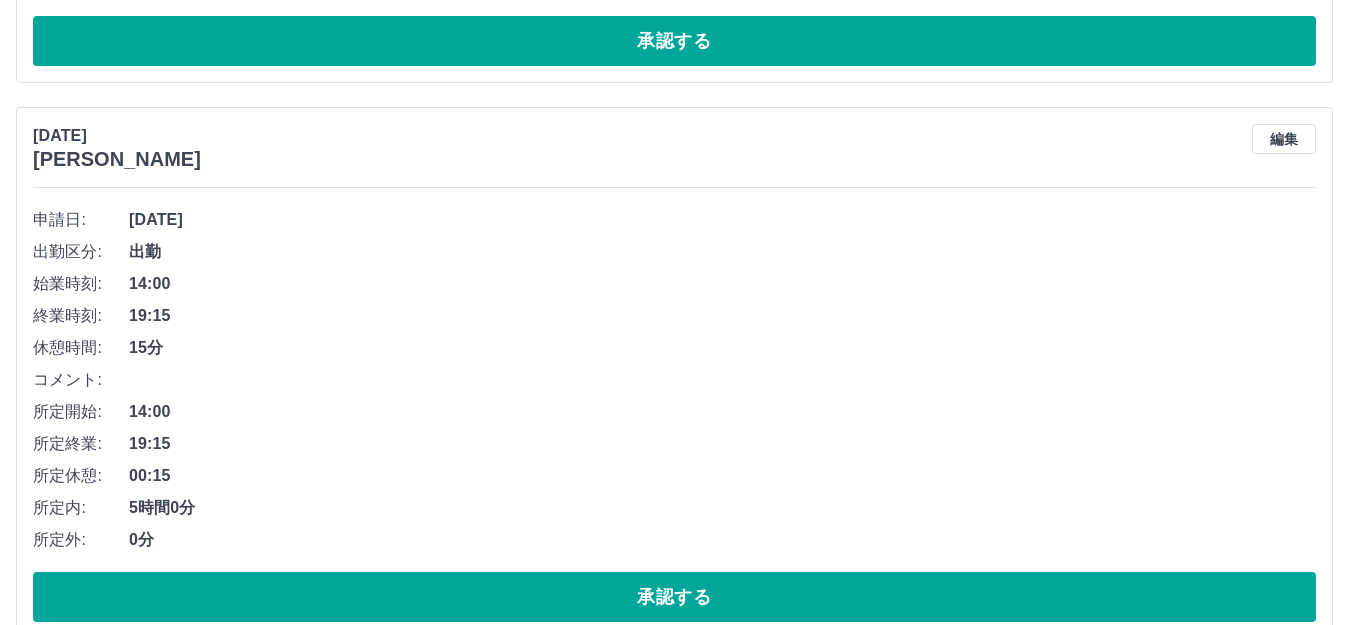 scroll, scrollTop: 4063, scrollLeft: 0, axis: vertical 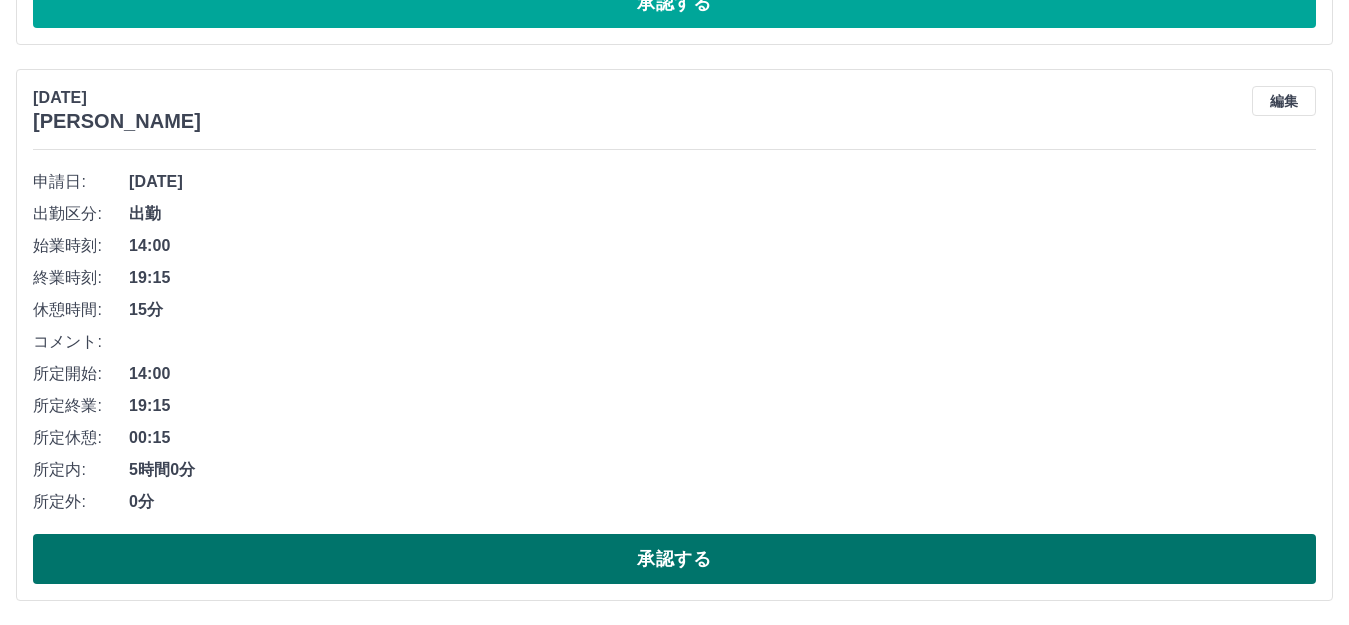 click on "承認する" at bounding box center [674, 559] 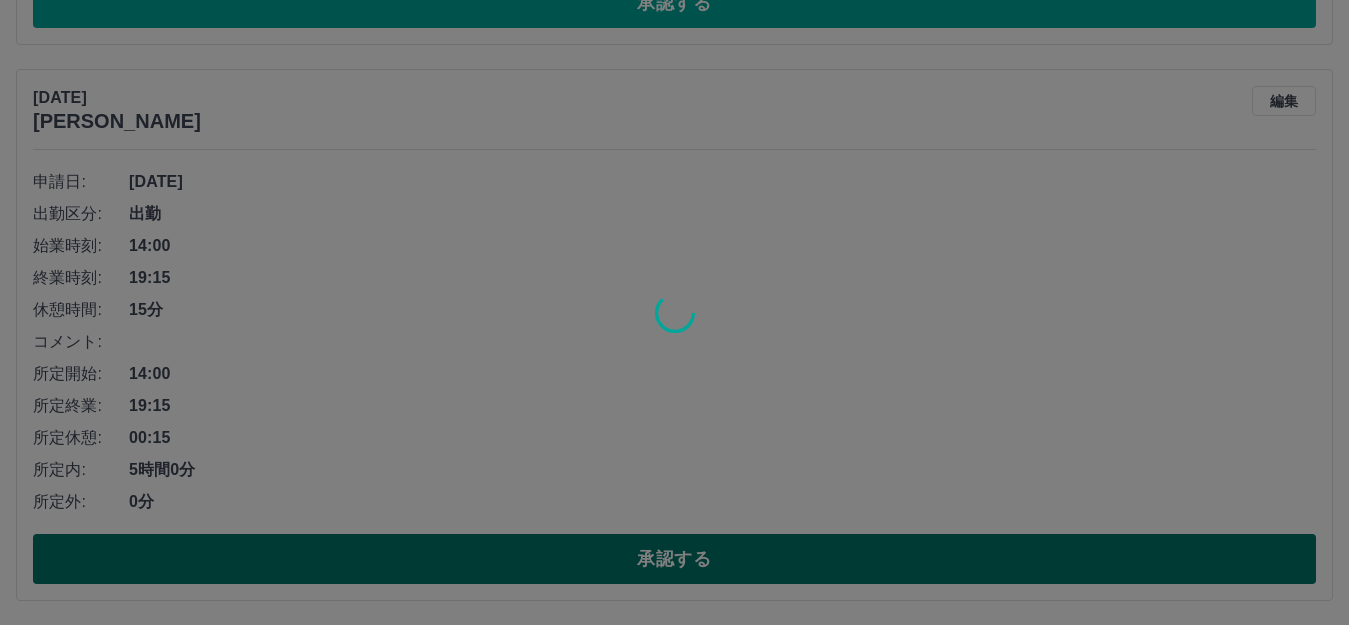 scroll, scrollTop: 3507, scrollLeft: 0, axis: vertical 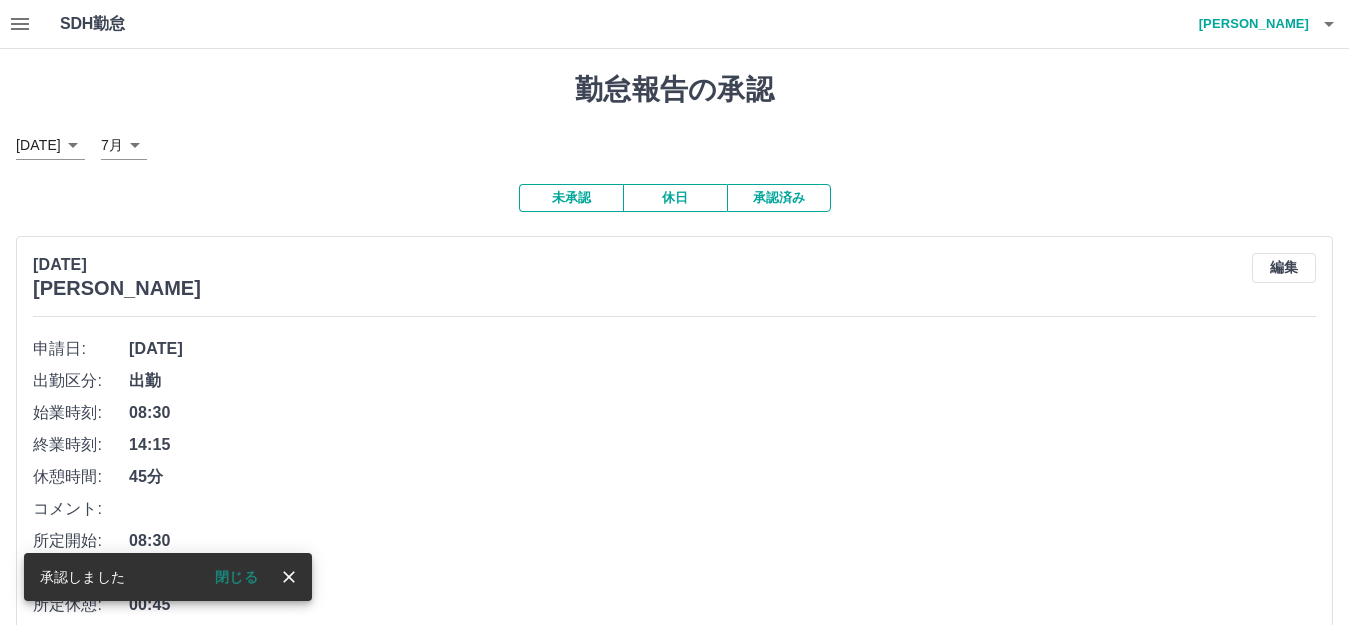click on "伊藤　泰代" at bounding box center [1249, 24] 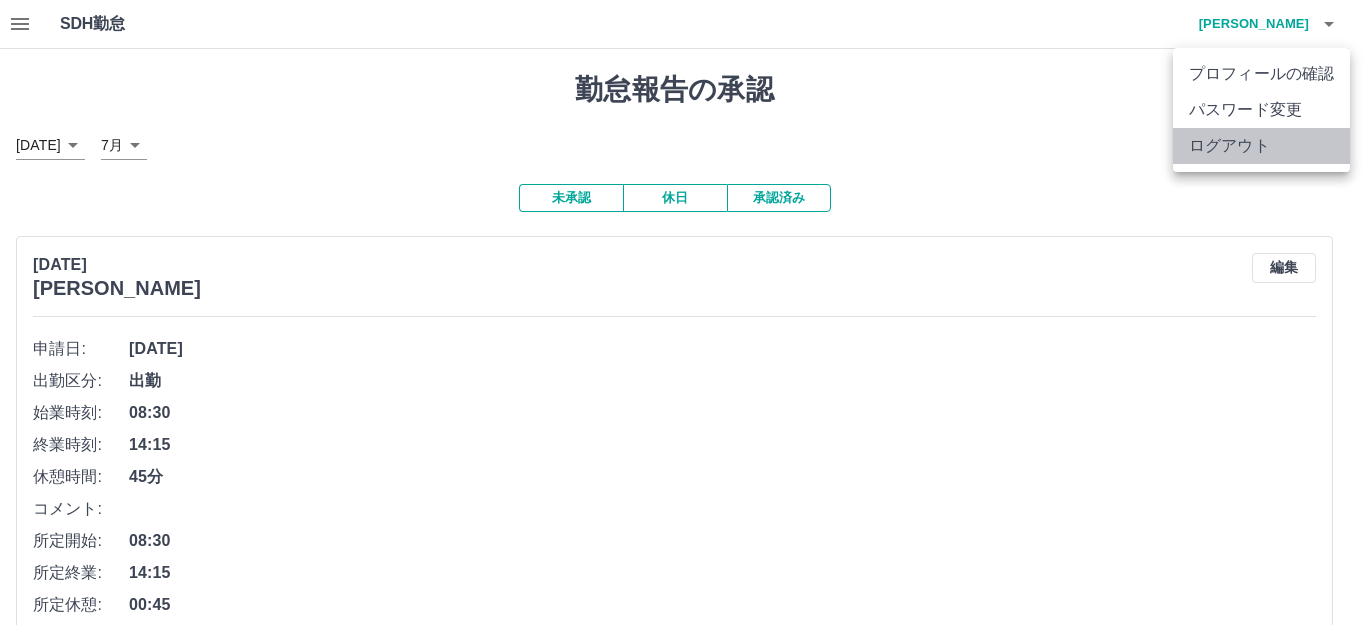 click on "ログアウト" at bounding box center [1261, 146] 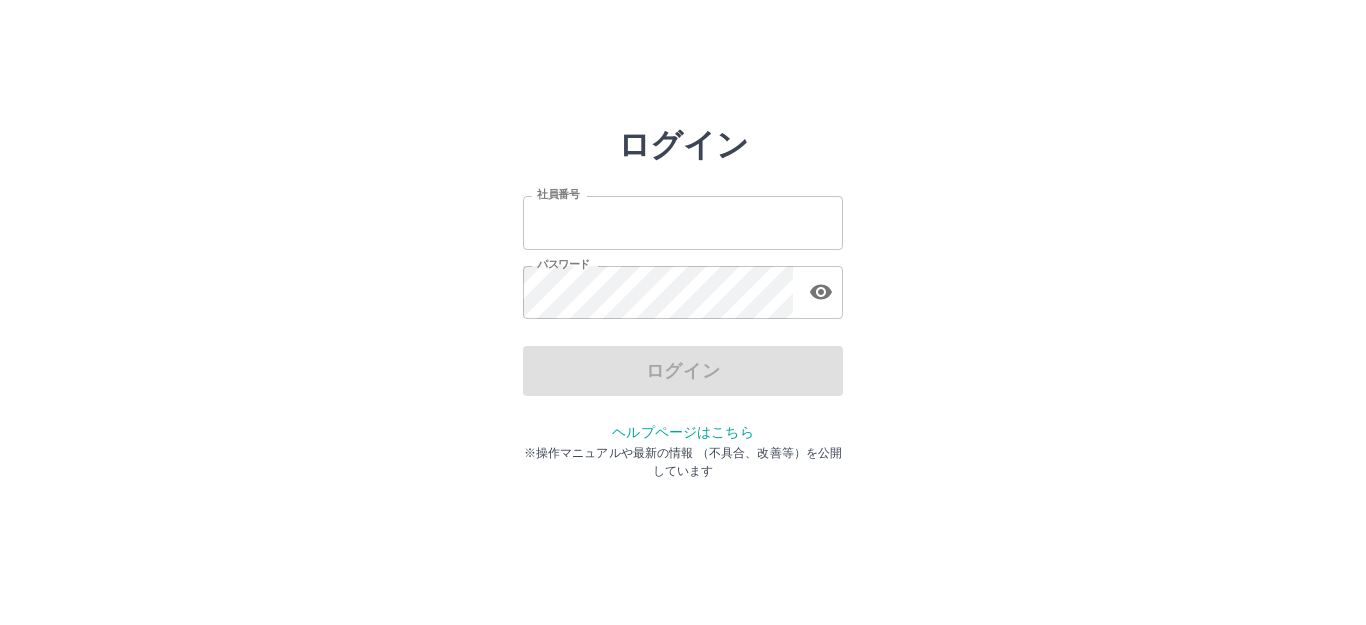 scroll, scrollTop: 0, scrollLeft: 0, axis: both 